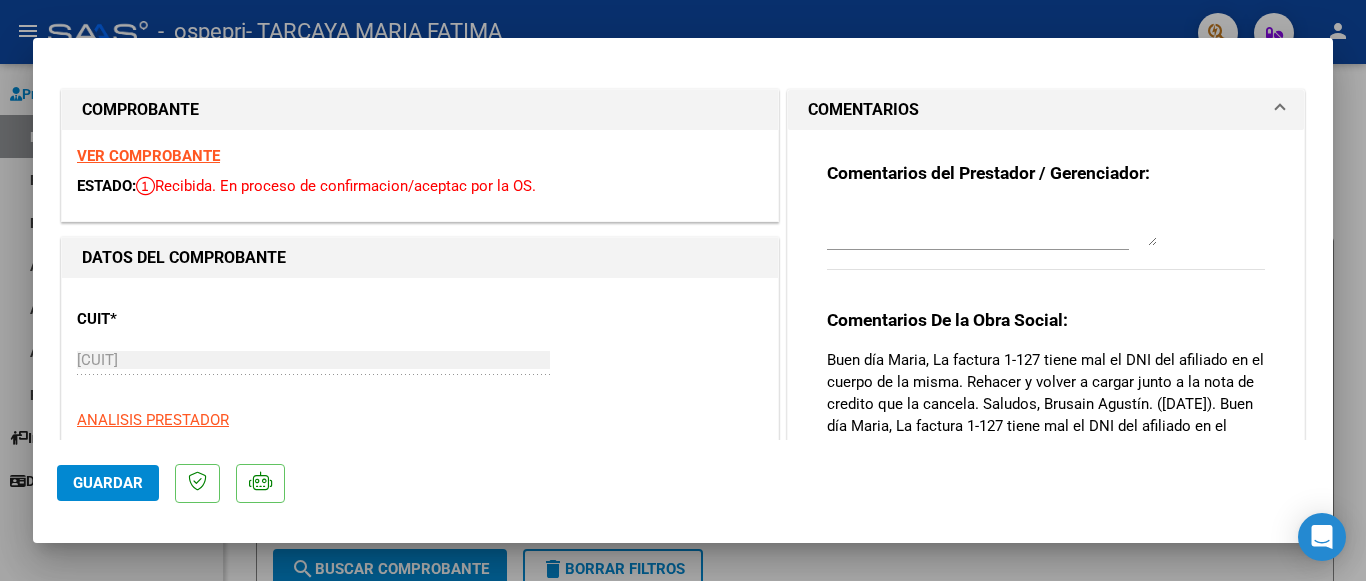 scroll, scrollTop: 0, scrollLeft: 0, axis: both 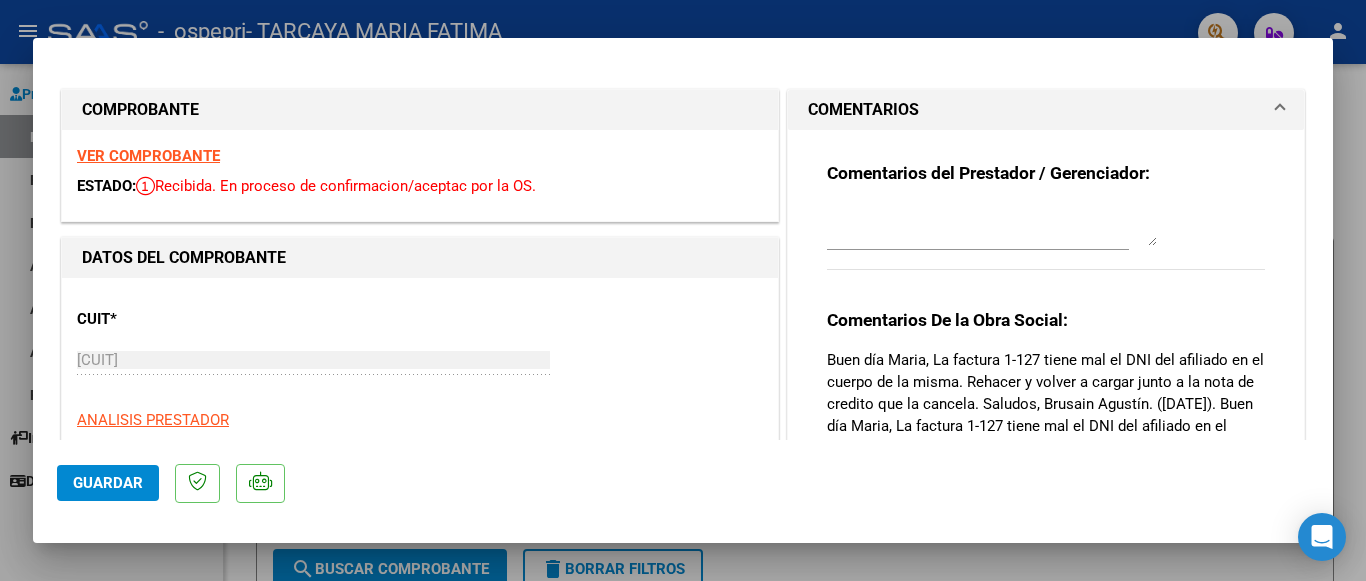 click at bounding box center (683, 290) 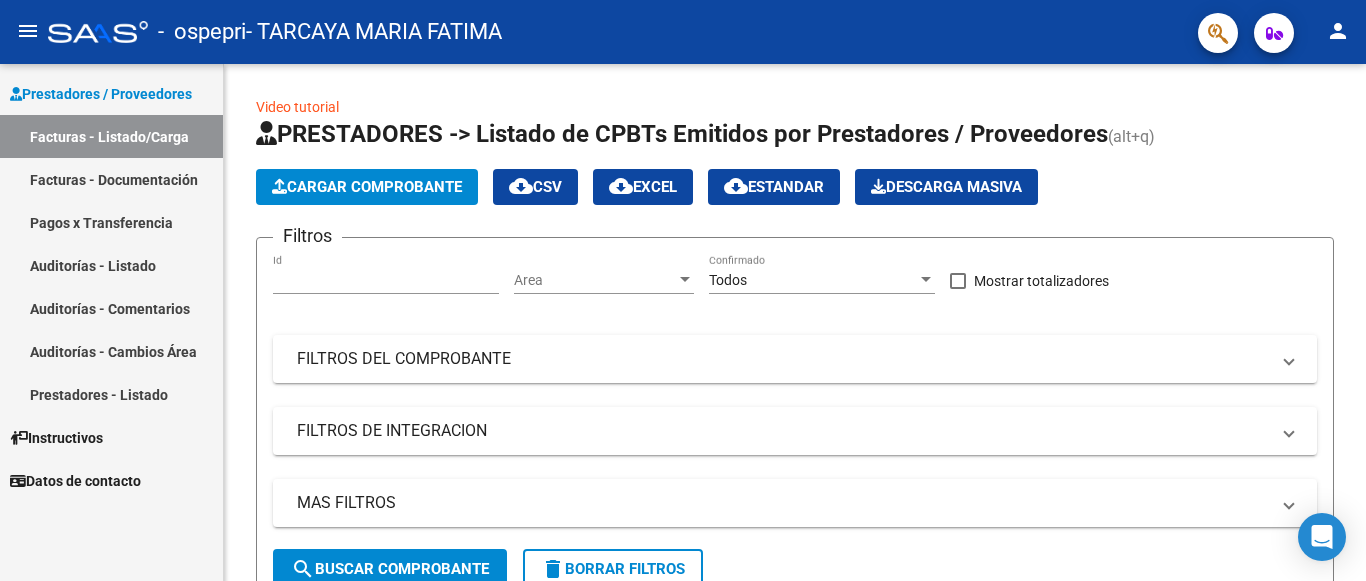 click on "Prestadores / Proveedores" at bounding box center (101, 94) 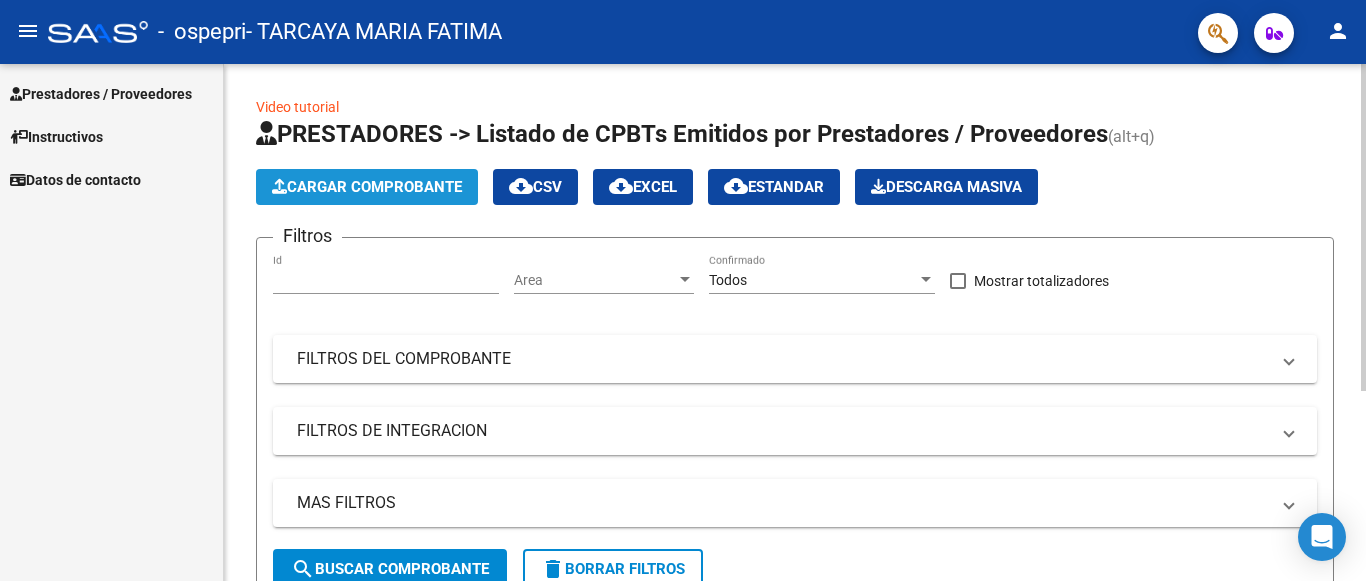 click on "Cargar Comprobante" 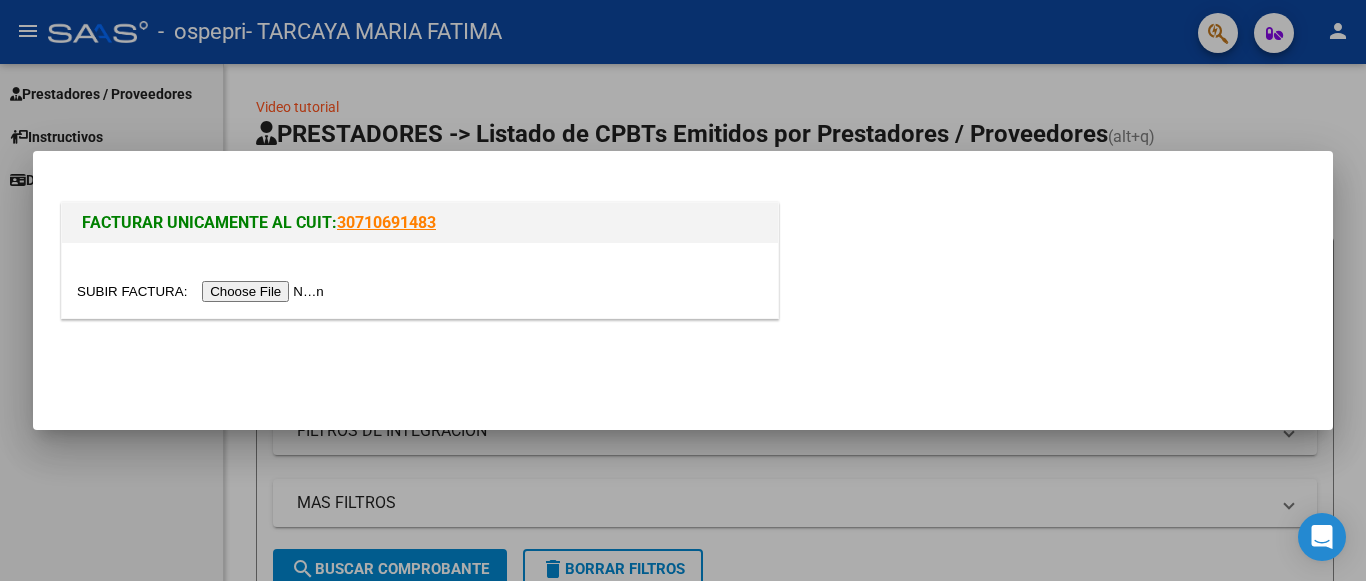 click at bounding box center [203, 291] 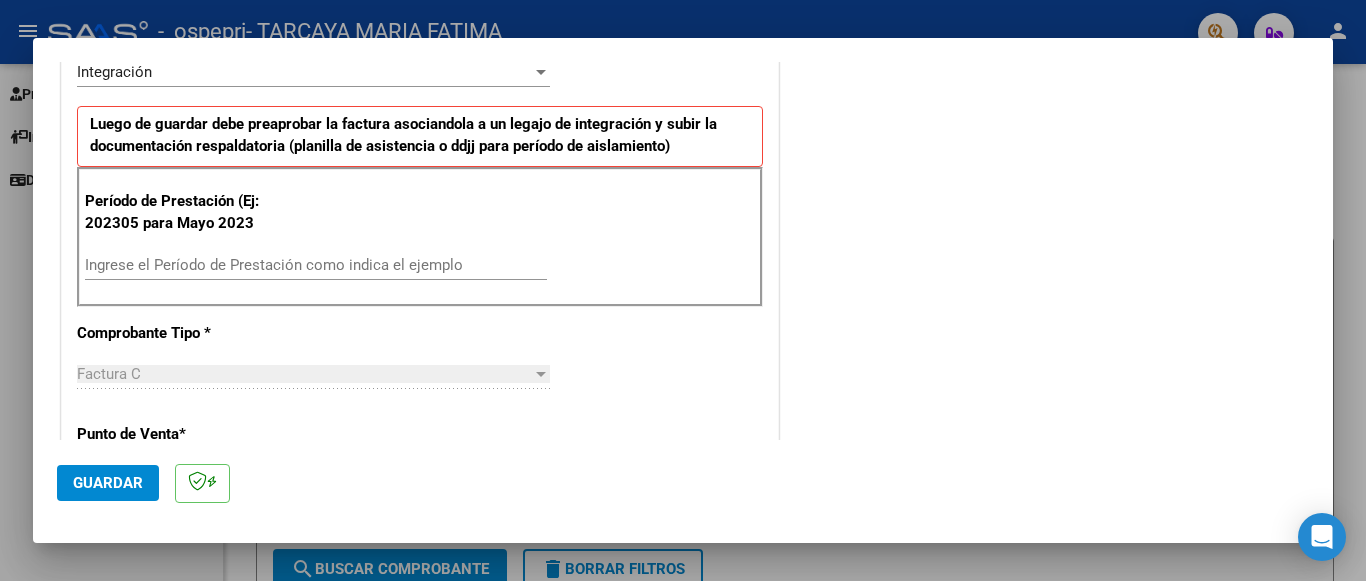scroll, scrollTop: 480, scrollLeft: 0, axis: vertical 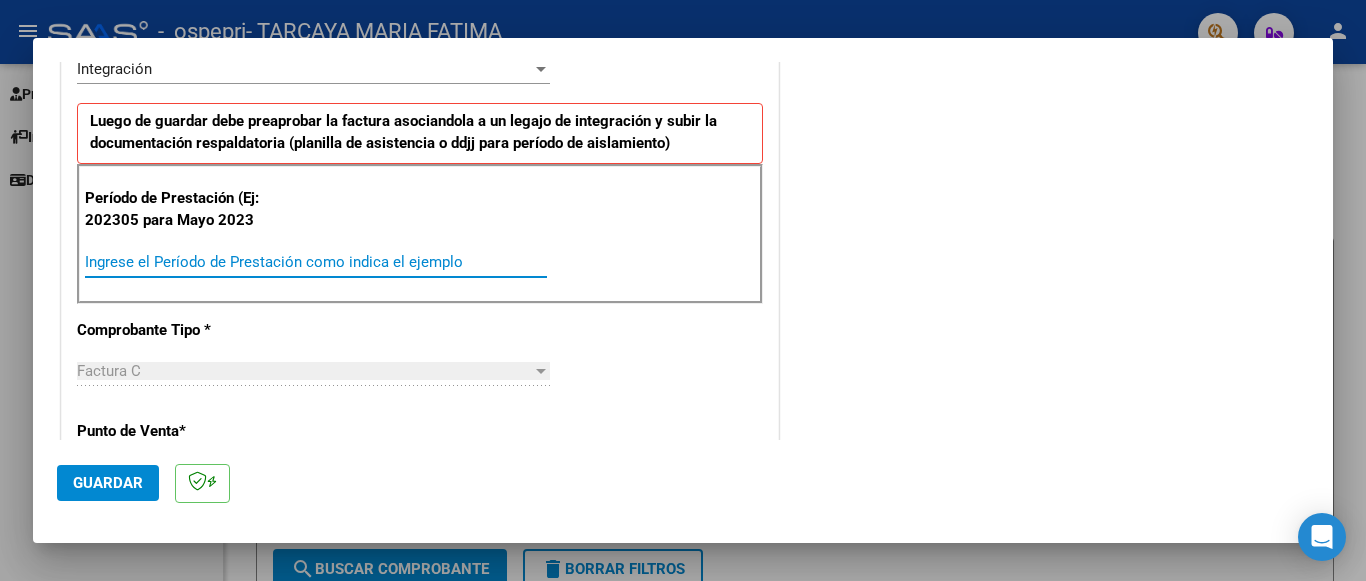 click on "Ingrese el Período de Prestación como indica el ejemplo" at bounding box center [316, 262] 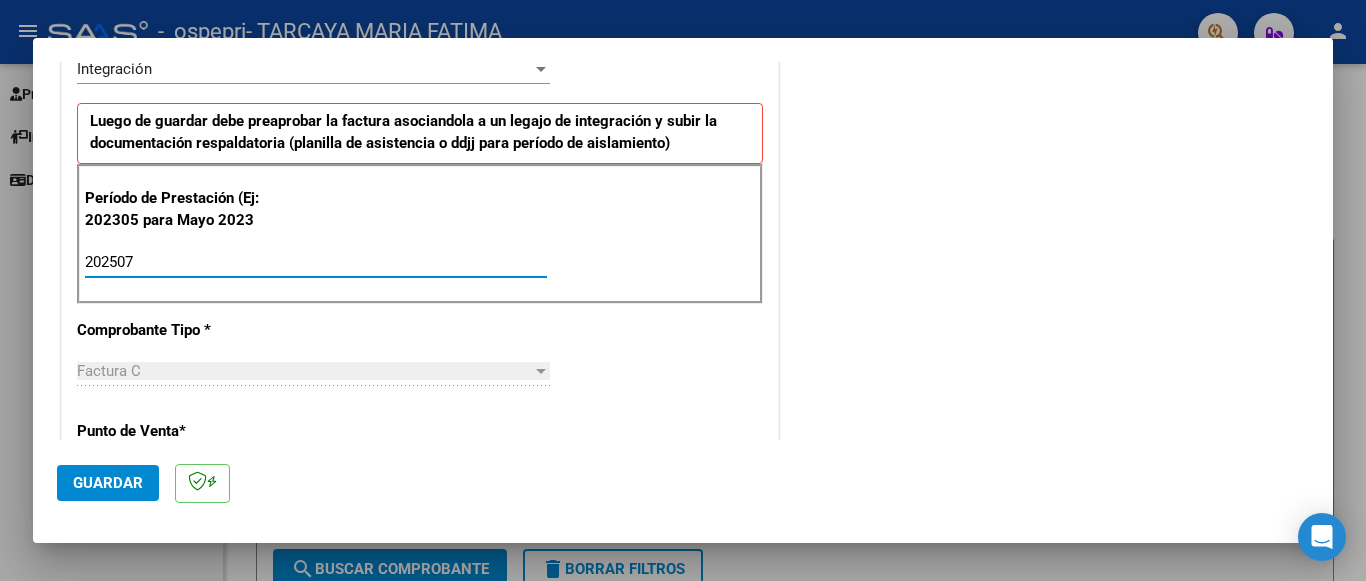 type on "202507" 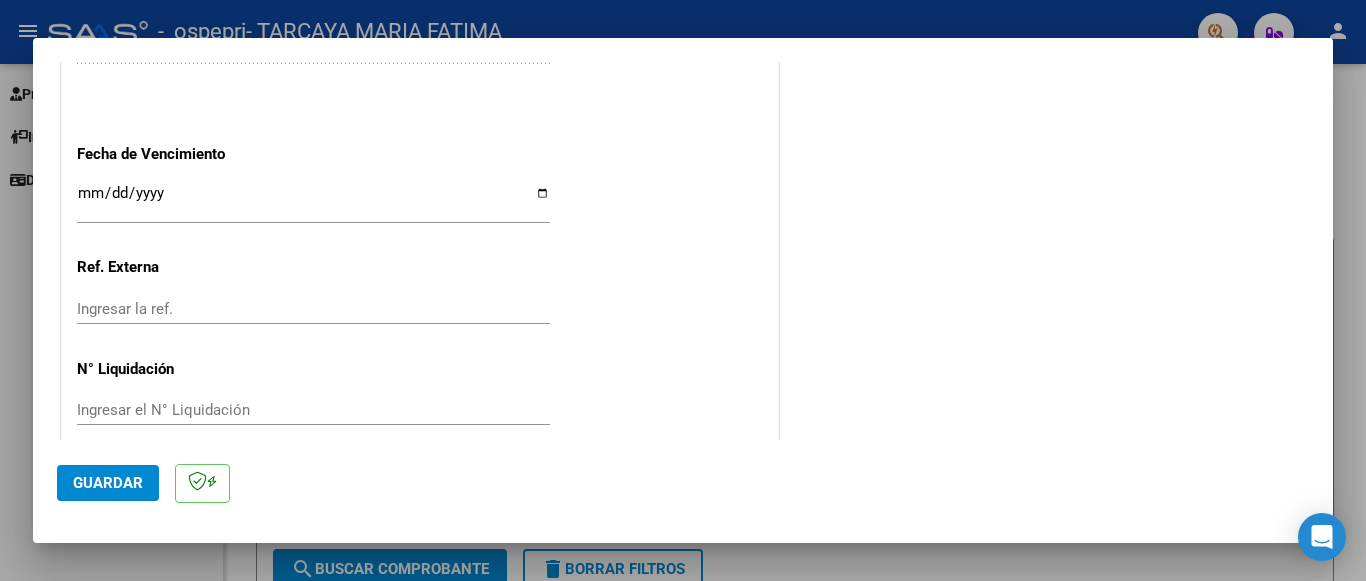 scroll, scrollTop: 1345, scrollLeft: 0, axis: vertical 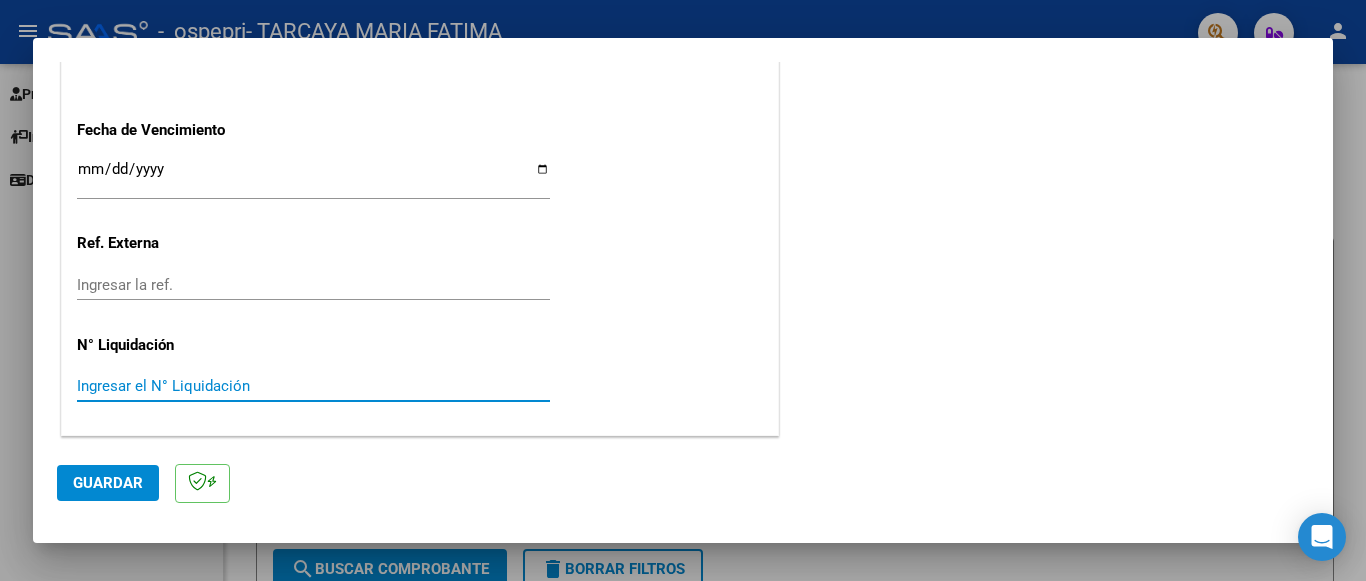 click on "Ingresar el N° Liquidación" at bounding box center [313, 386] 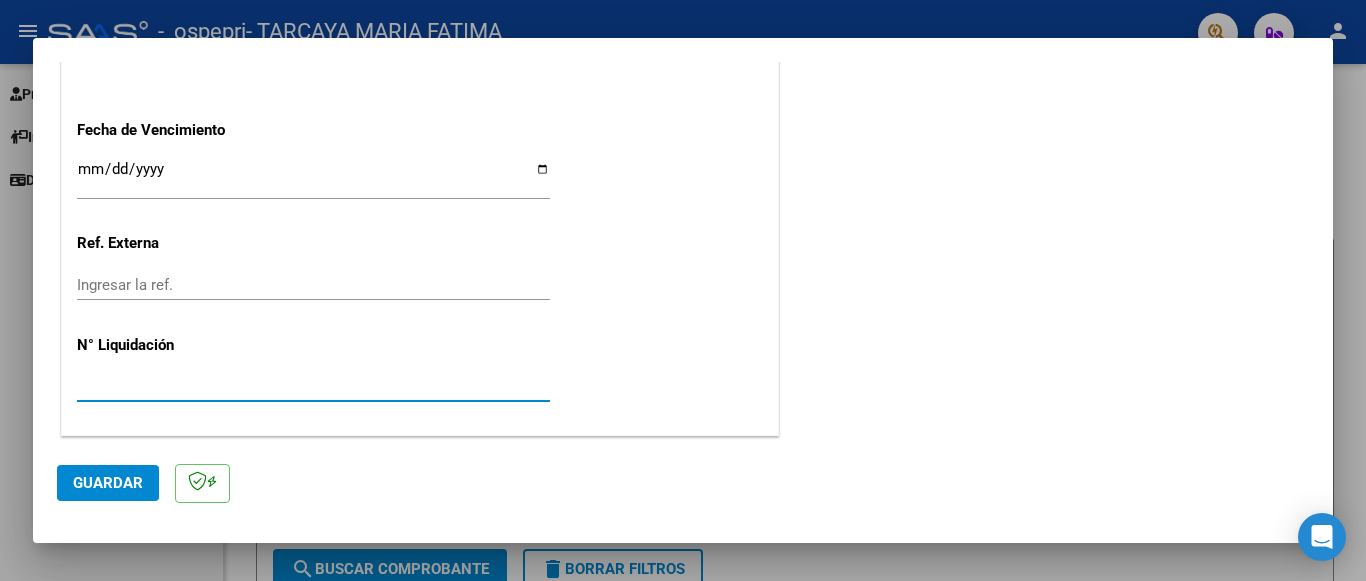 type on "[NUMBER]" 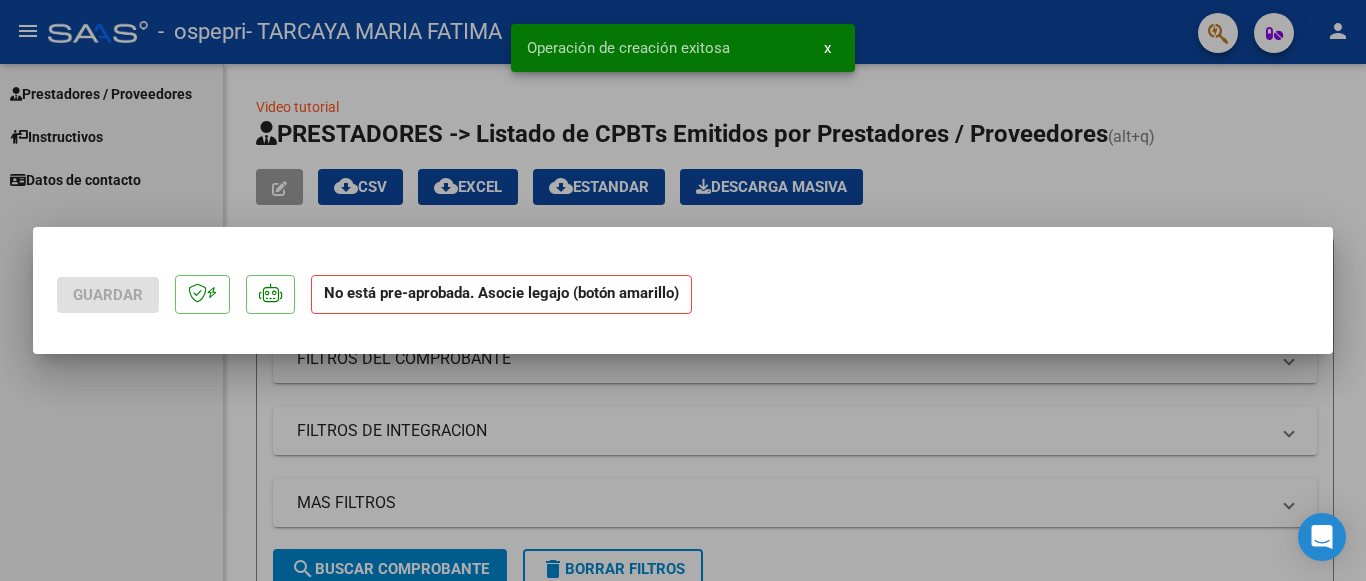 scroll, scrollTop: 0, scrollLeft: 0, axis: both 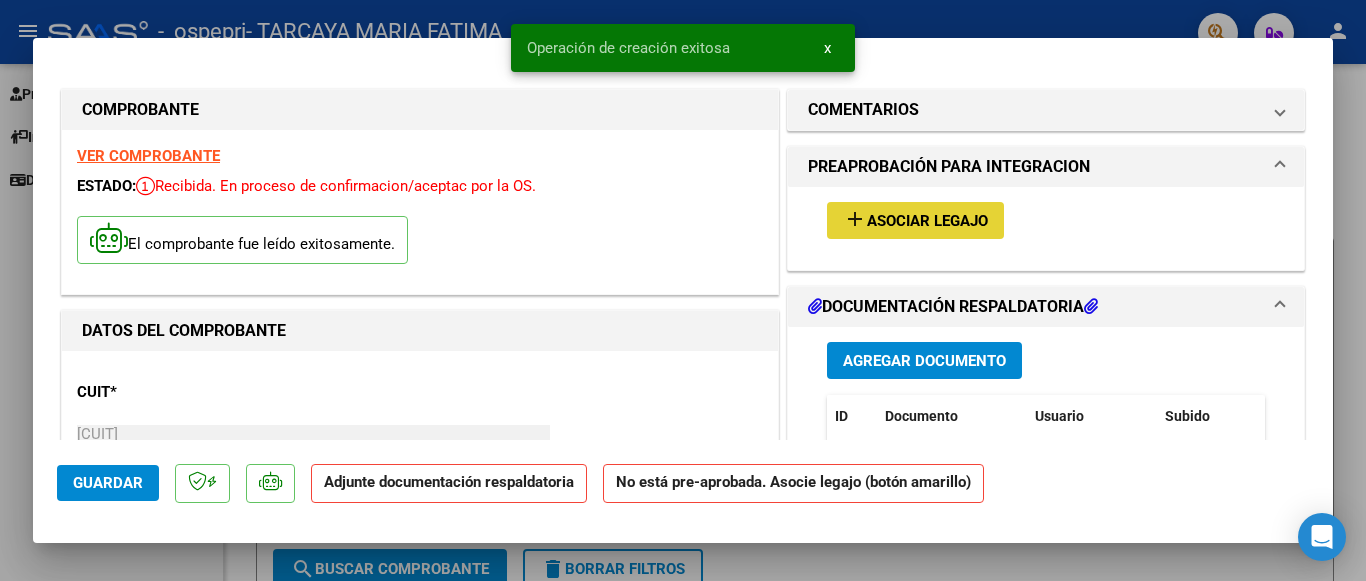 click on "Asociar Legajo" at bounding box center (927, 221) 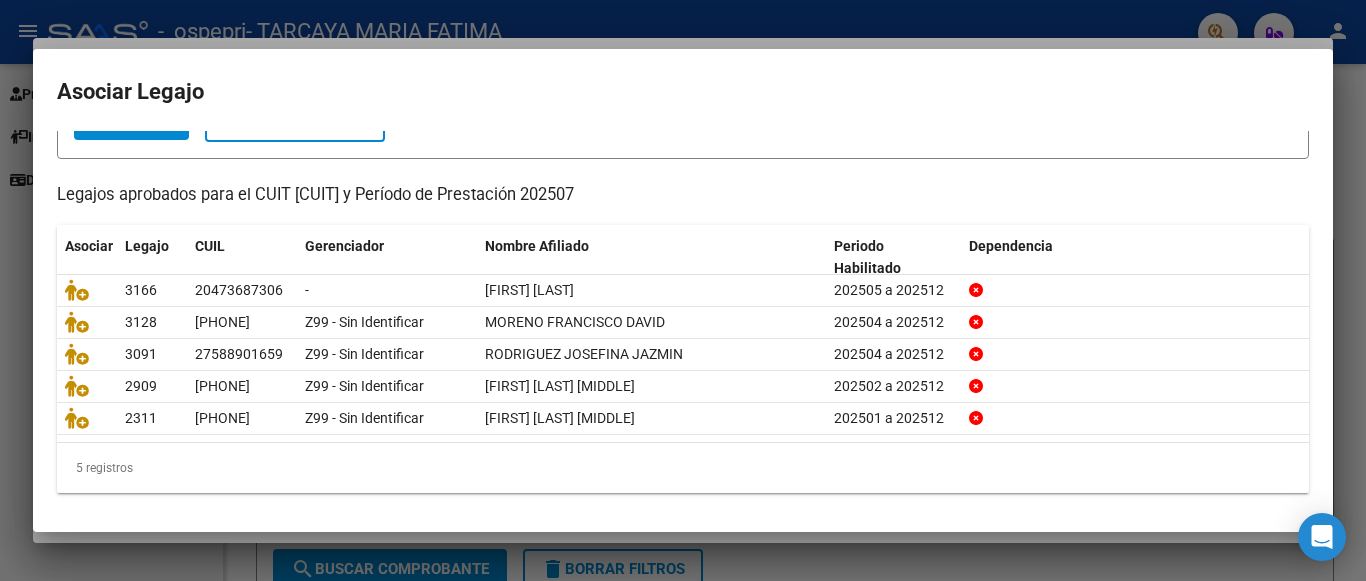 scroll, scrollTop: 148, scrollLeft: 0, axis: vertical 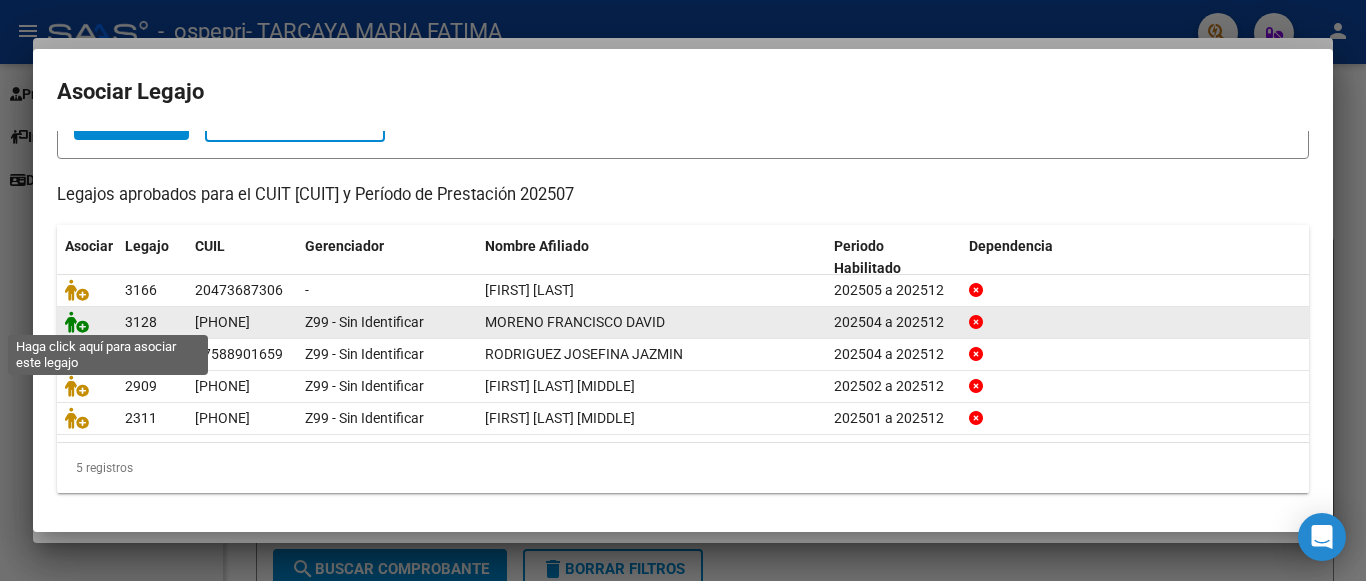 click 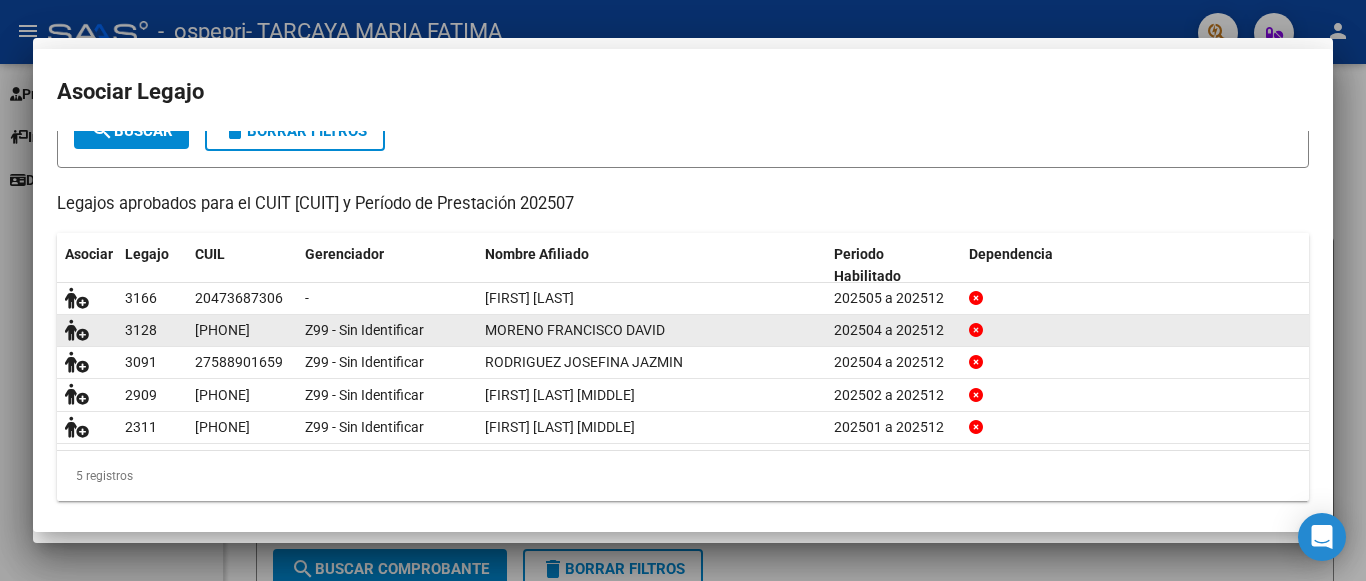 scroll, scrollTop: 161, scrollLeft: 0, axis: vertical 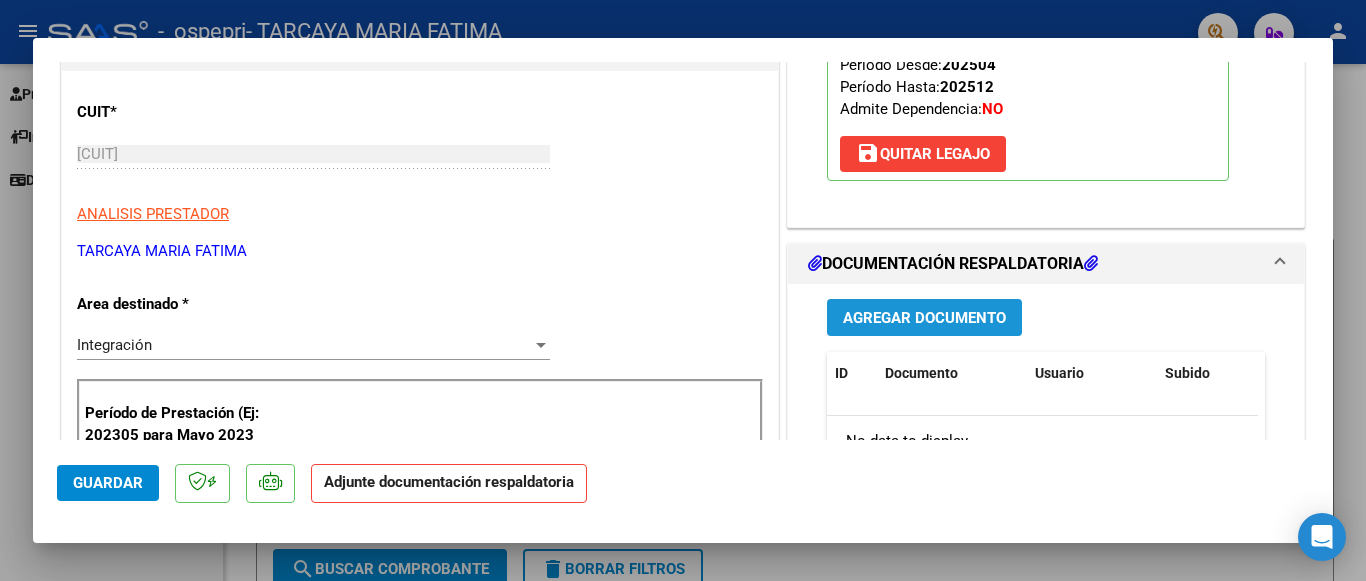 click on "Agregar Documento" at bounding box center (924, 318) 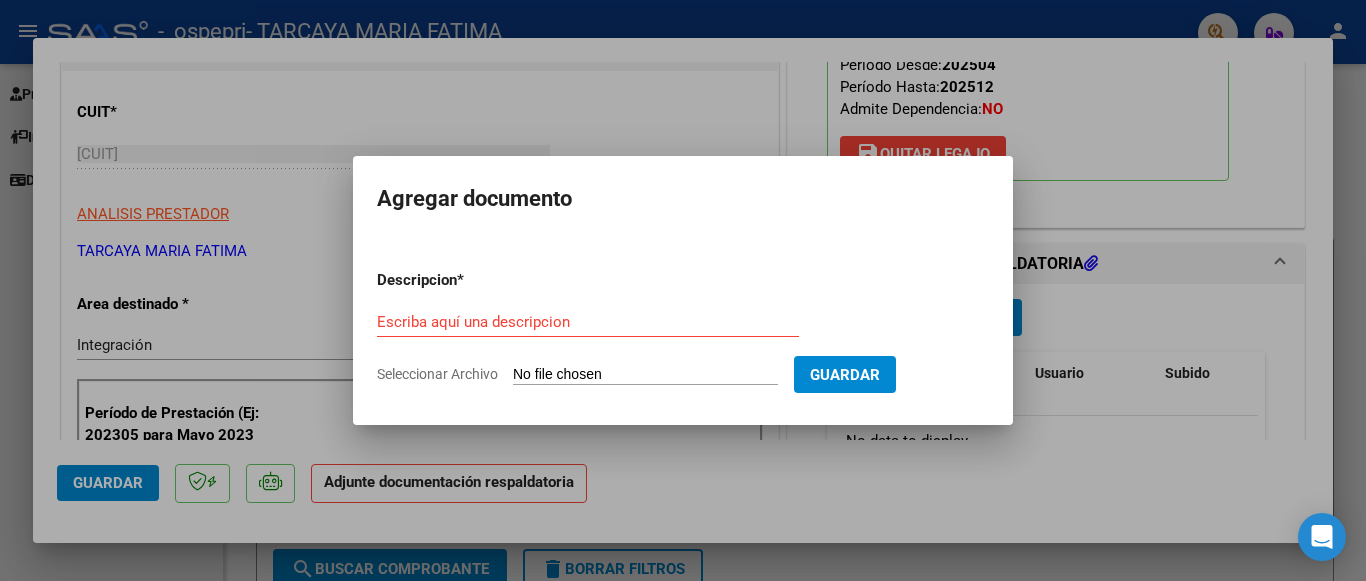 click on "Seleccionar Archivo" at bounding box center (645, 375) 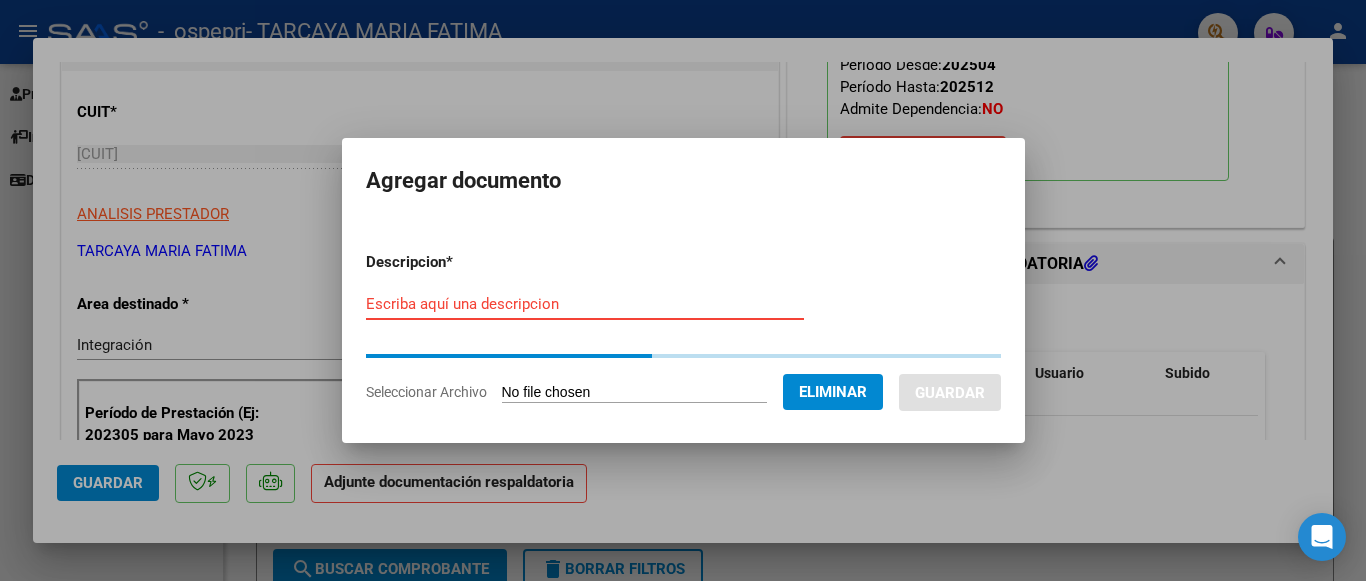 click on "Escriba aquí una descripcion" at bounding box center (585, 304) 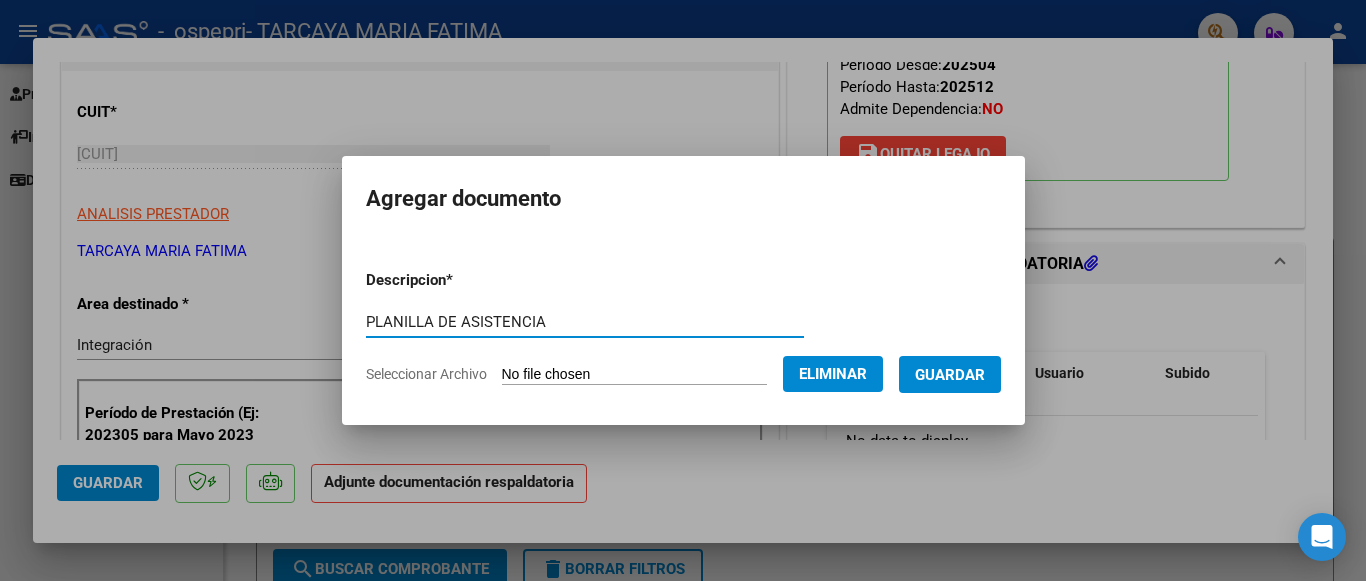 type on "PLANILLA DE ASISTENCIA" 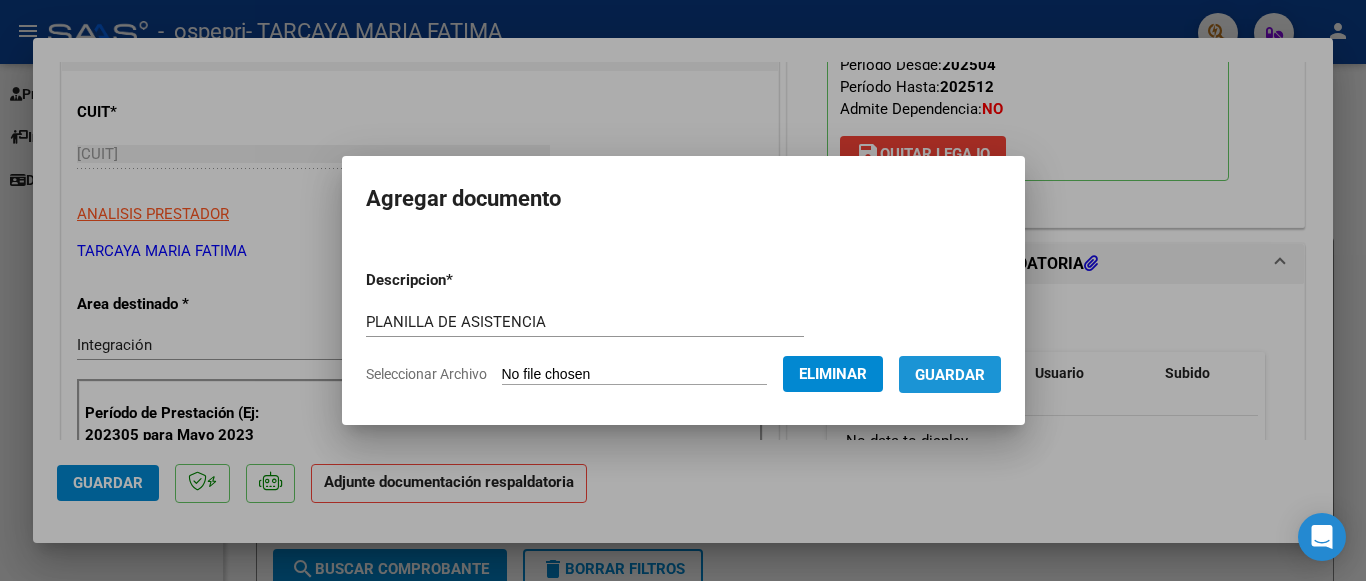 click on "Guardar" at bounding box center [950, 375] 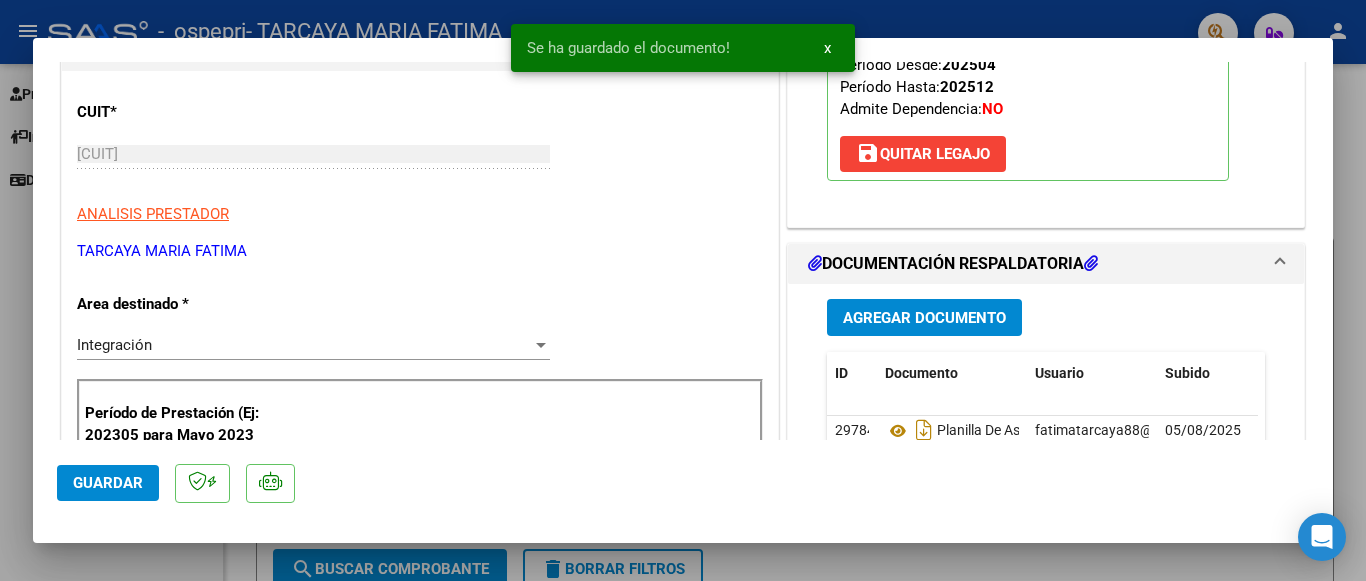 scroll, scrollTop: 0, scrollLeft: 0, axis: both 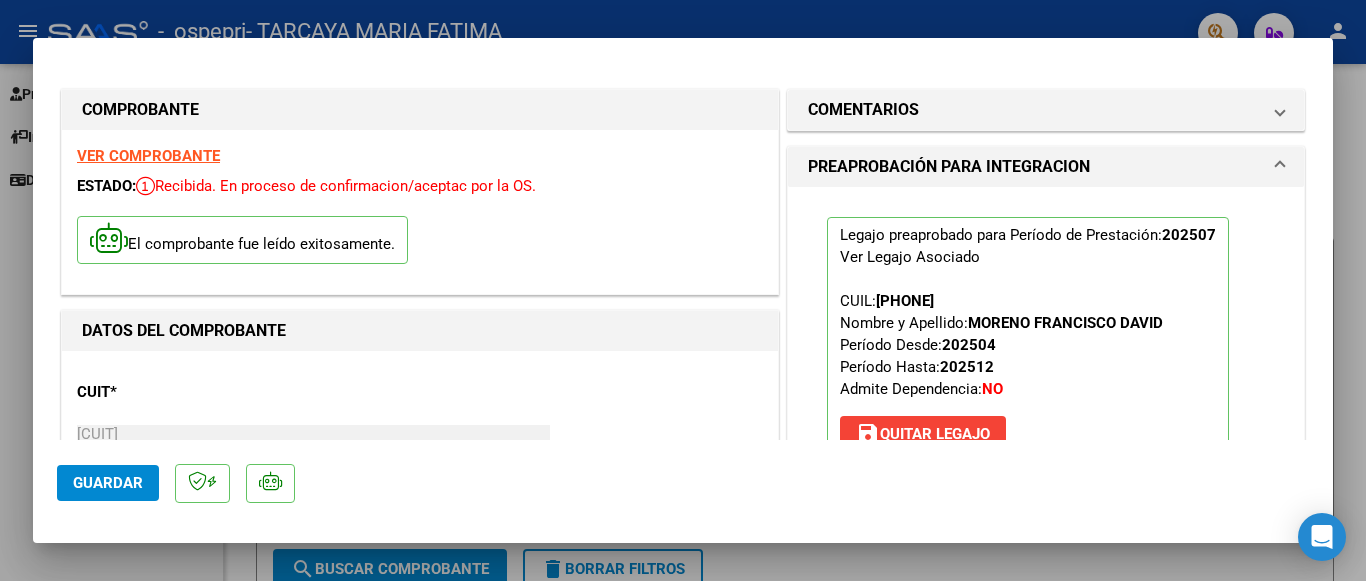 click at bounding box center [683, 290] 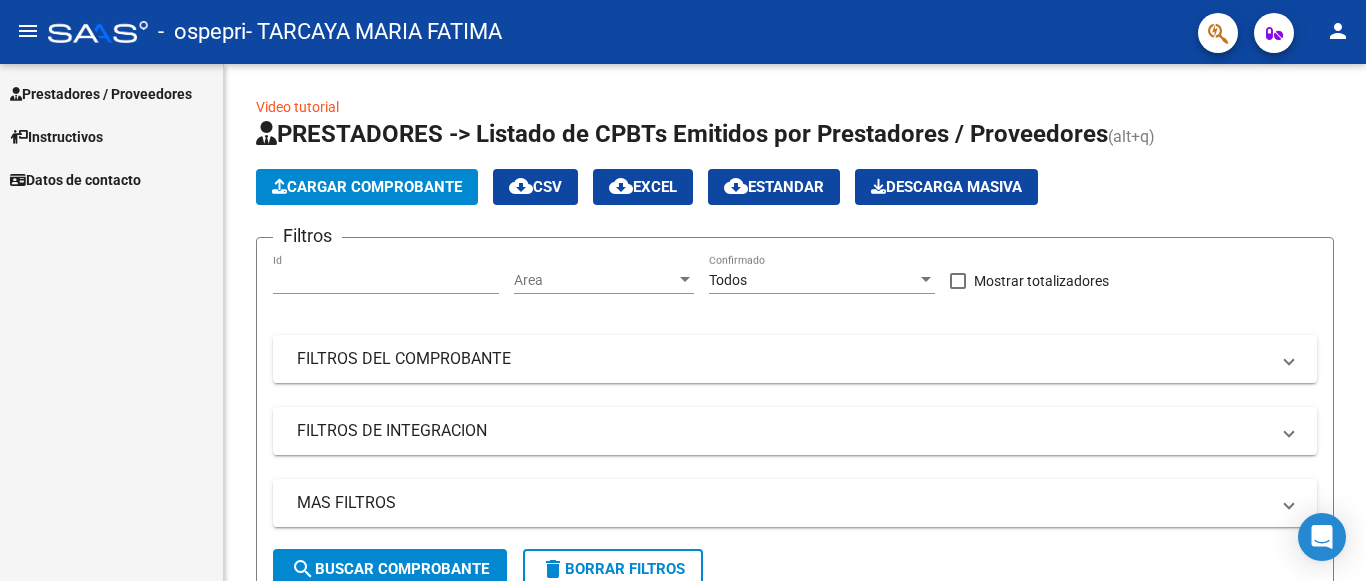 click on "Prestadores / Proveedores" at bounding box center (101, 94) 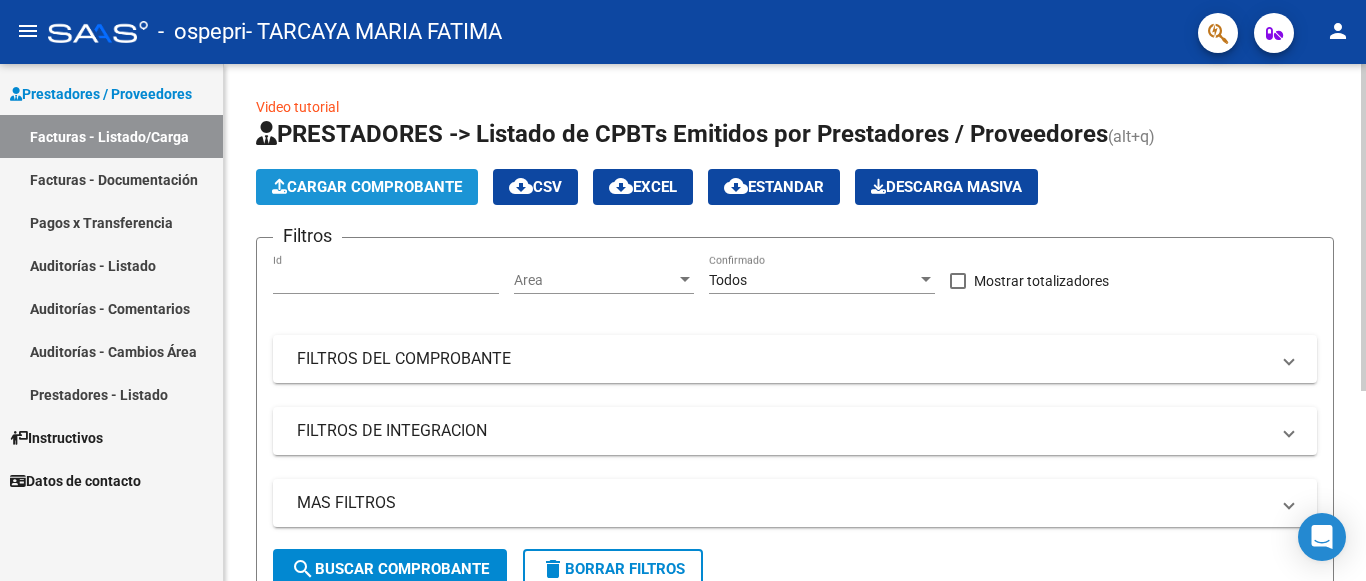 click on "Cargar Comprobante" 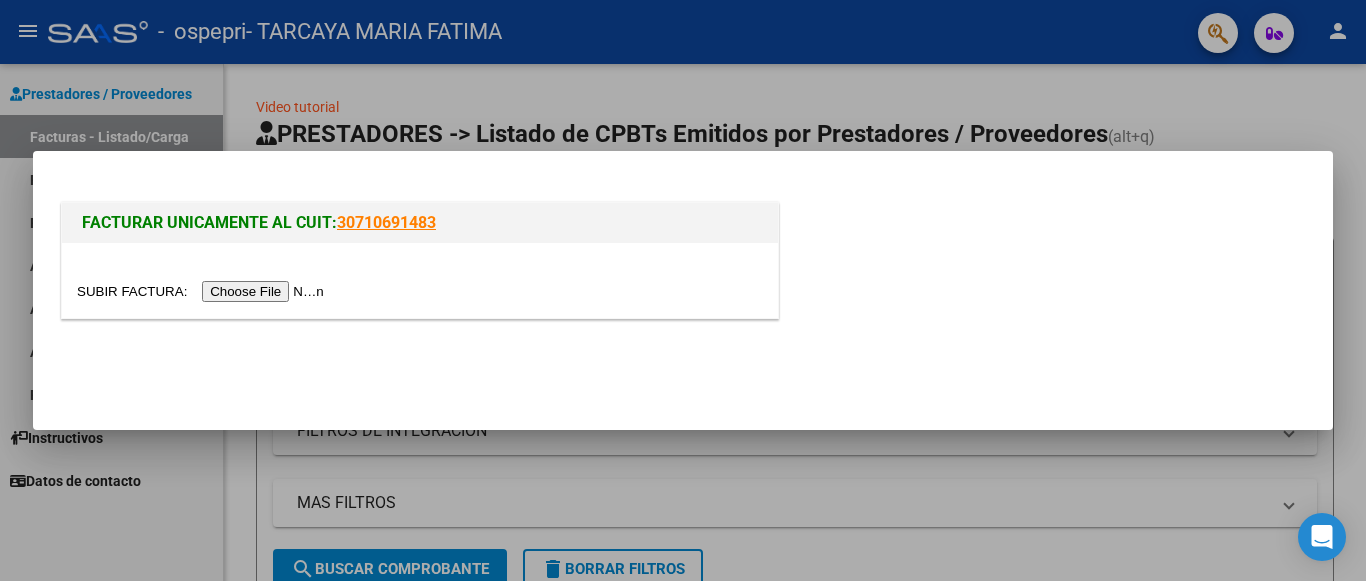 click at bounding box center [203, 291] 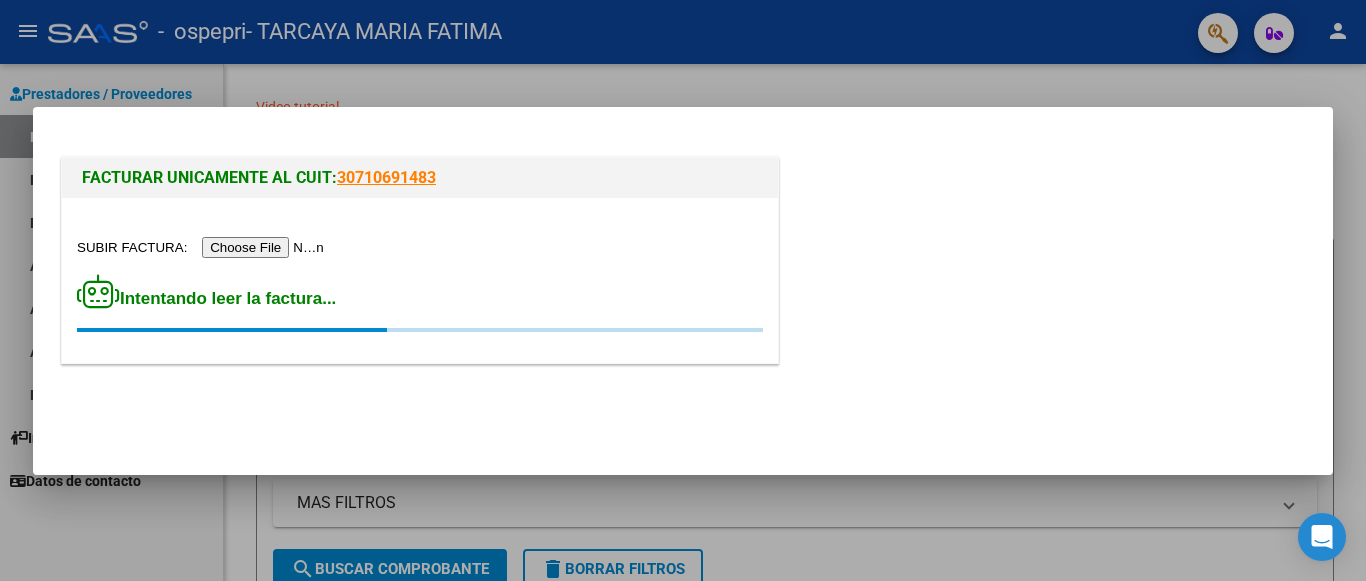 click at bounding box center [683, 290] 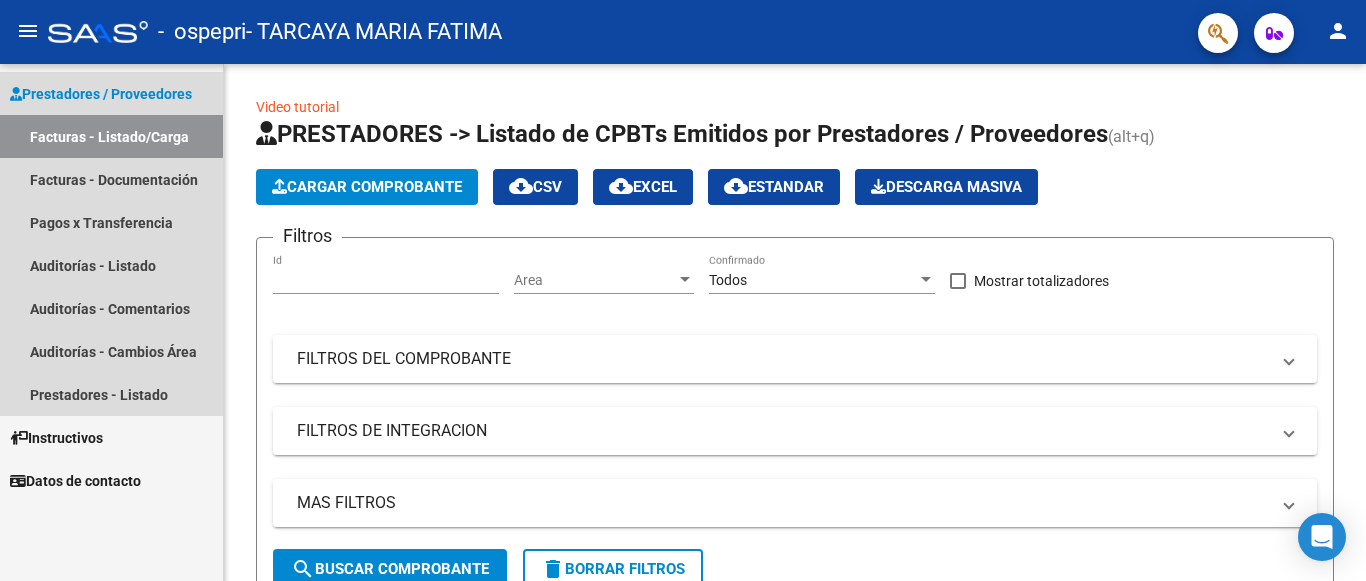 click on "Prestadores / Proveedores" at bounding box center [101, 94] 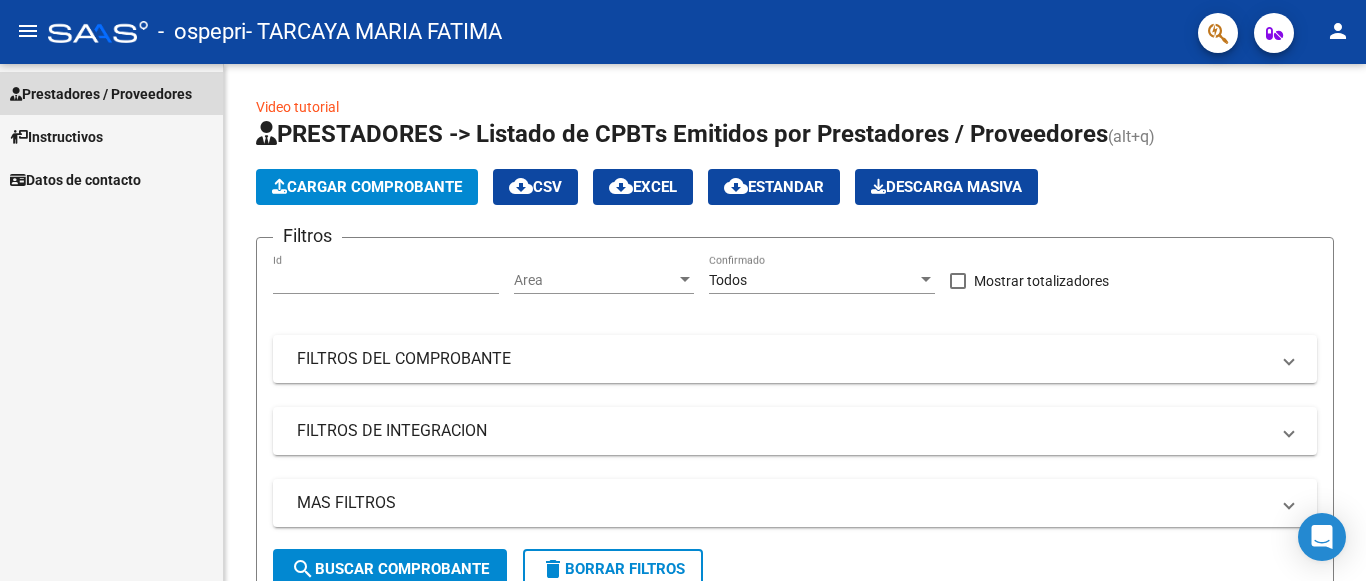click on "Prestadores / Proveedores" at bounding box center [101, 94] 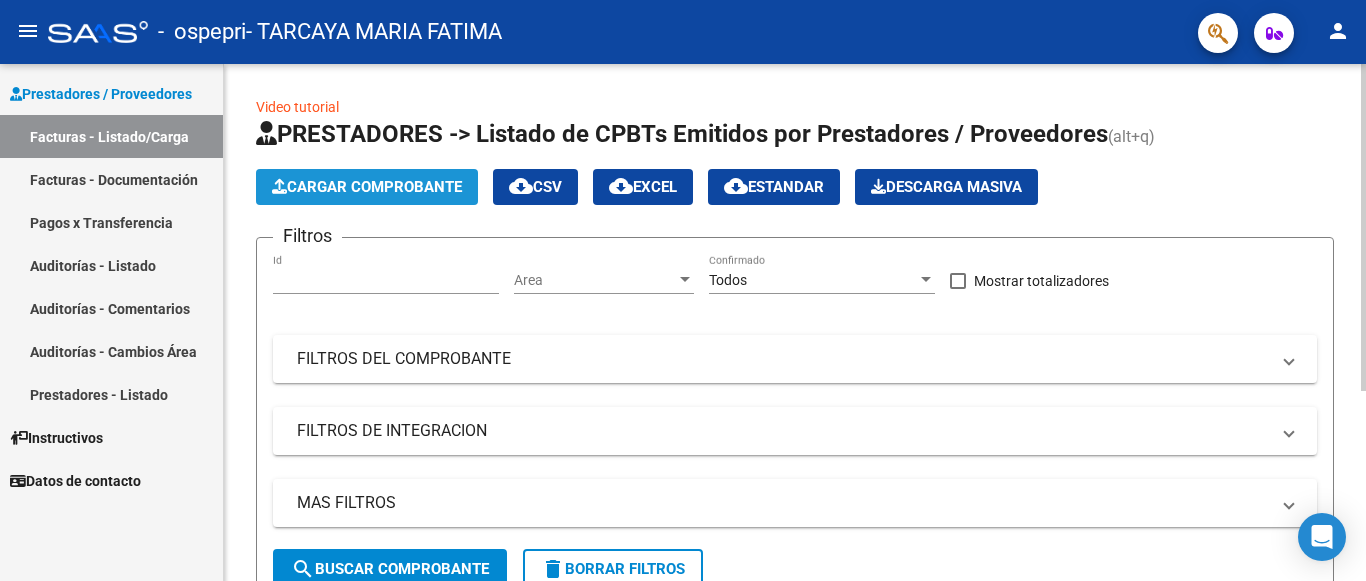 click on "Cargar Comprobante" 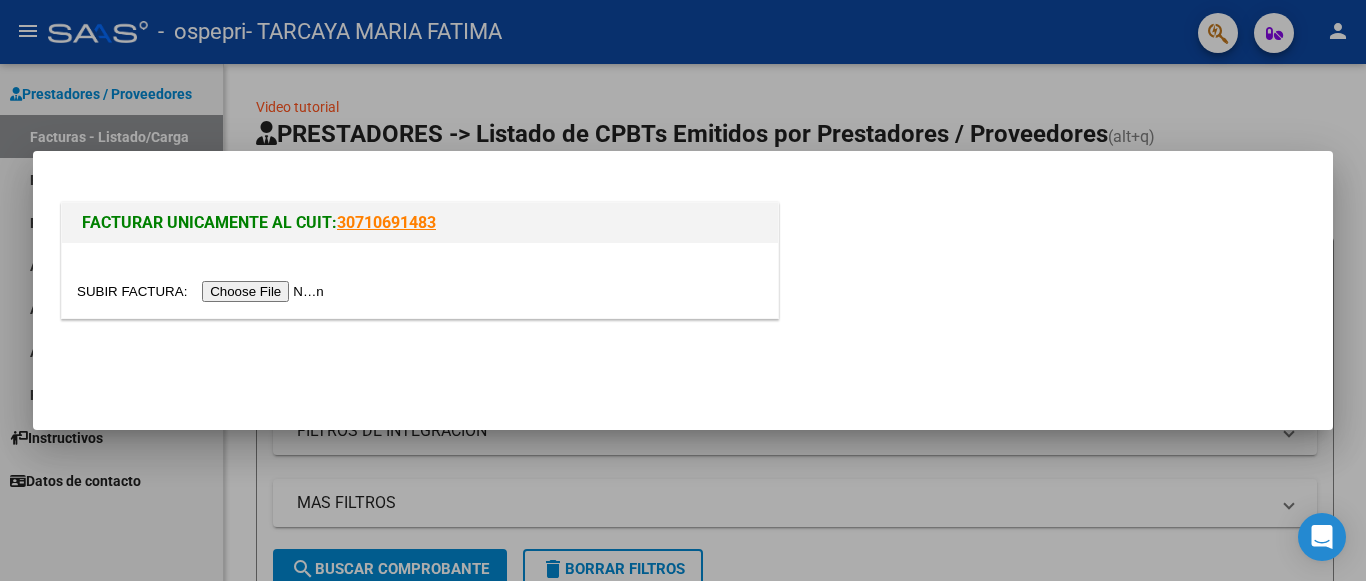 click at bounding box center (203, 291) 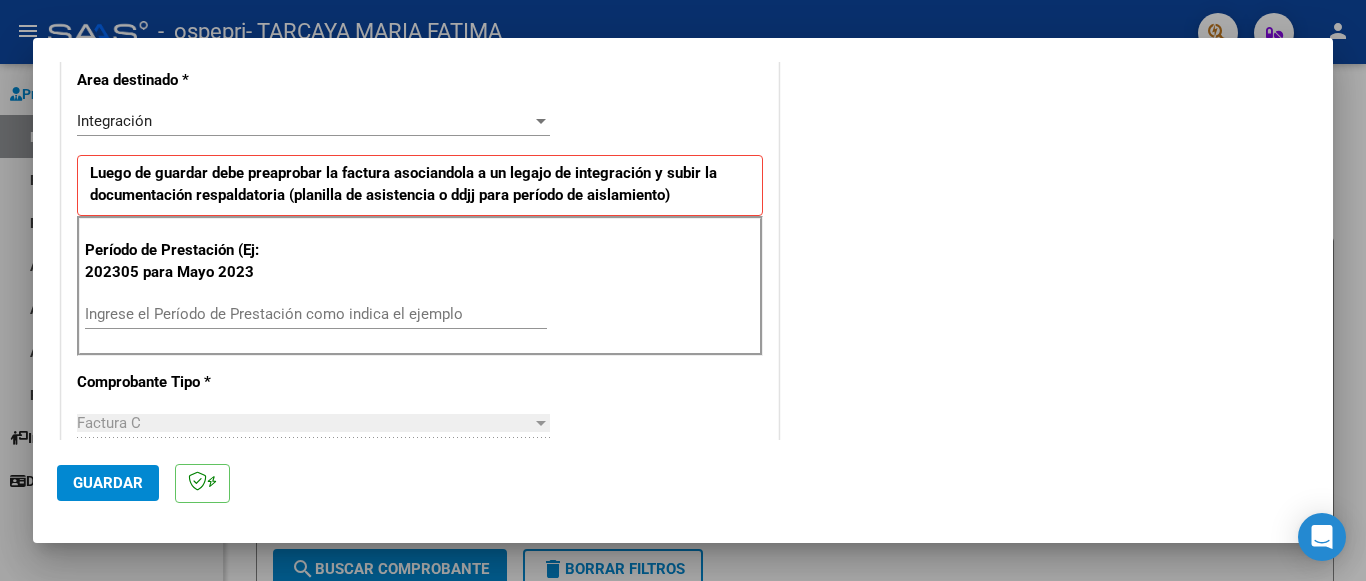 scroll, scrollTop: 468, scrollLeft: 0, axis: vertical 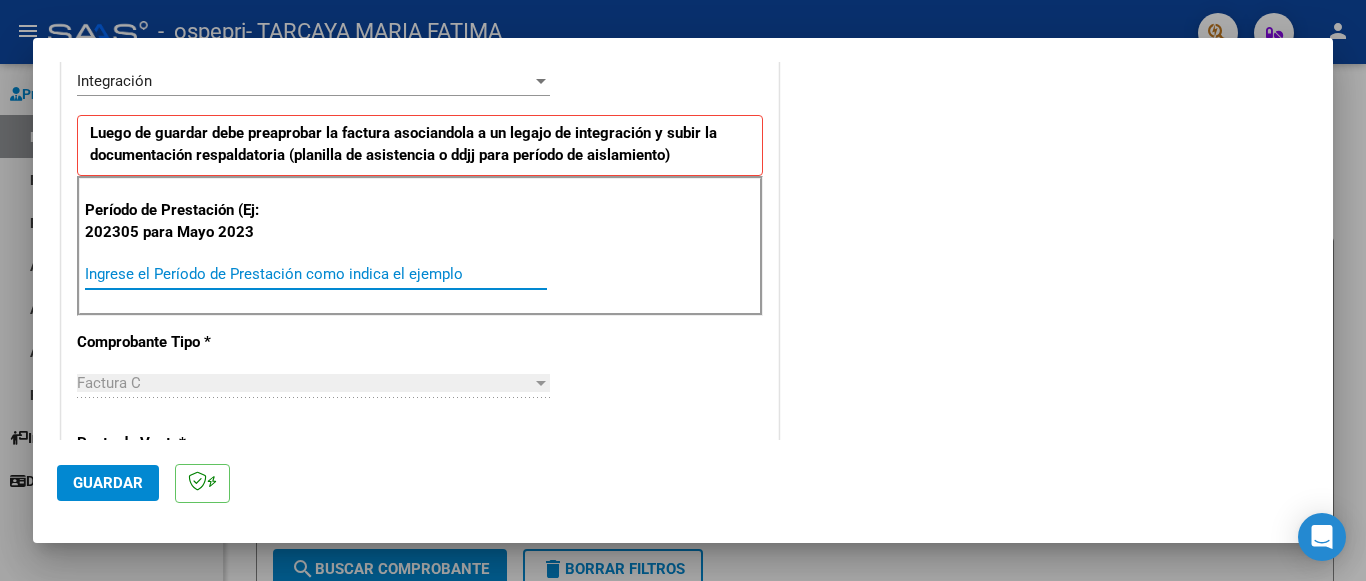 click on "Ingrese el Período de Prestación como indica el ejemplo" at bounding box center [316, 274] 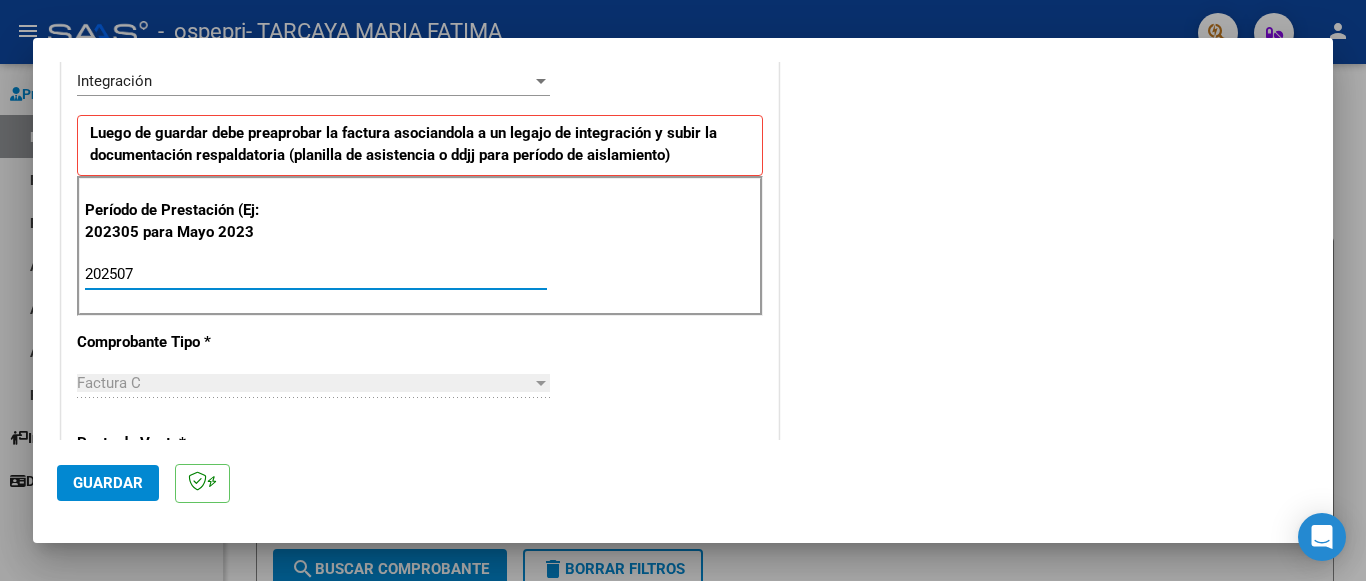 type on "202507" 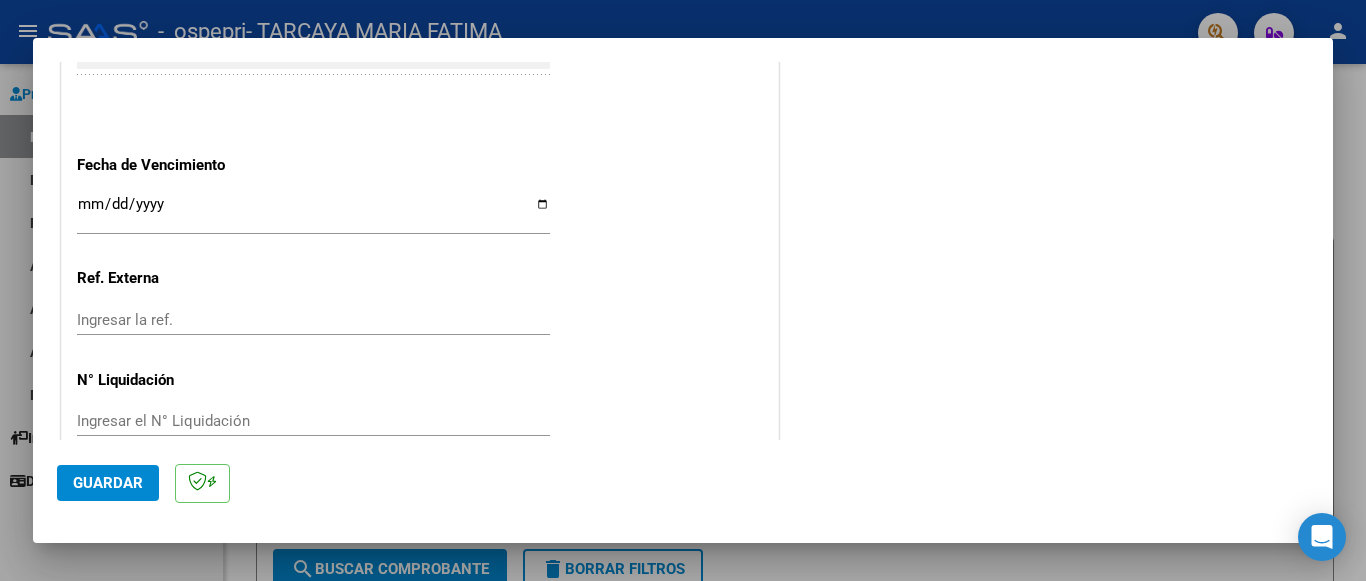 scroll, scrollTop: 1305, scrollLeft: 0, axis: vertical 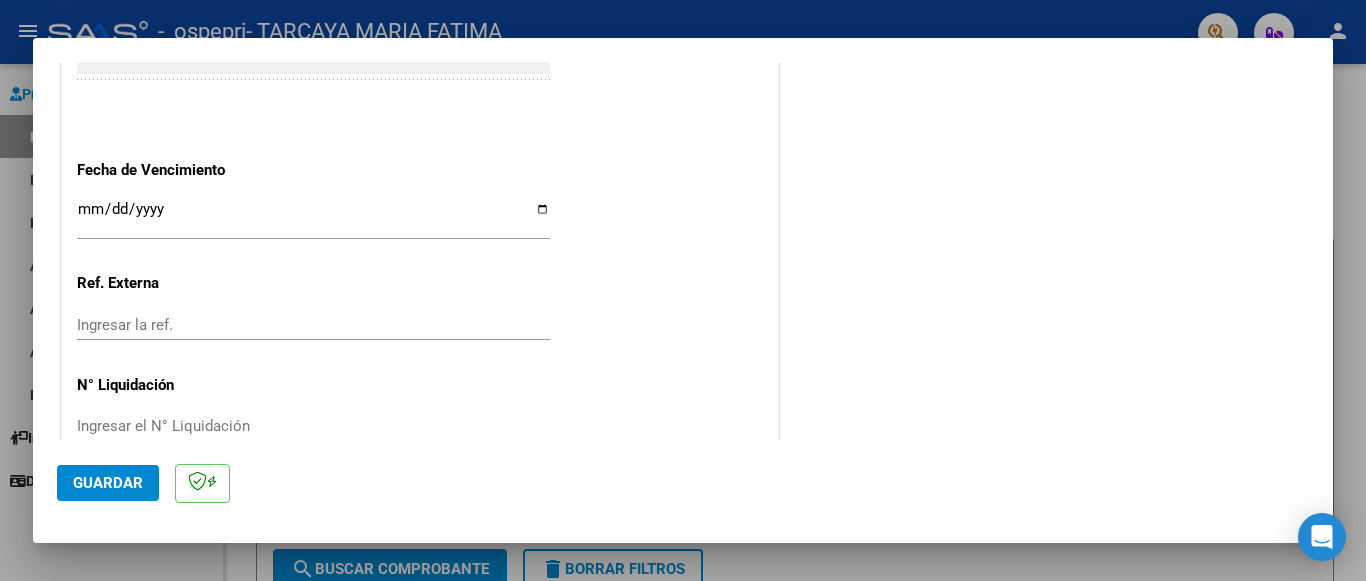 click on "CUIT  *   [CUIT] Ingresar CUIT  ANALISIS PRESTADOR  Area destinado * Integración Seleccionar Area Luego de guardar debe preaprobar la factura asociandola a un legajo de integración y subir la documentación respaldatoria (planilla de asistencia o ddjj para período de aislamiento)  Período de Prestación (Ej: 202305 para Mayo 2023    202507 Ingrese el Período de Prestación como indica el ejemplo   Comprobante Tipo * Factura C Seleccionar Tipo Punto de Venta  *   1 Ingresar el Nro.  Número  *   151 Ingresar el Nro.  Monto  *   $ 118.757,84 Ingresar el monto  Fecha del Cpbt.  *   2025-08-04 Ingresar la fecha  CAE / CAEA (no ingrese CAI)    75312881422766 Ingresar el CAE o CAEA (no ingrese CAI)  Fecha de Vencimiento    Ingresar la fecha  Ref. Externa    Ingresar la ref.  N° Liquidación    Ingresar el N° Liquidación" at bounding box center [420, -259] 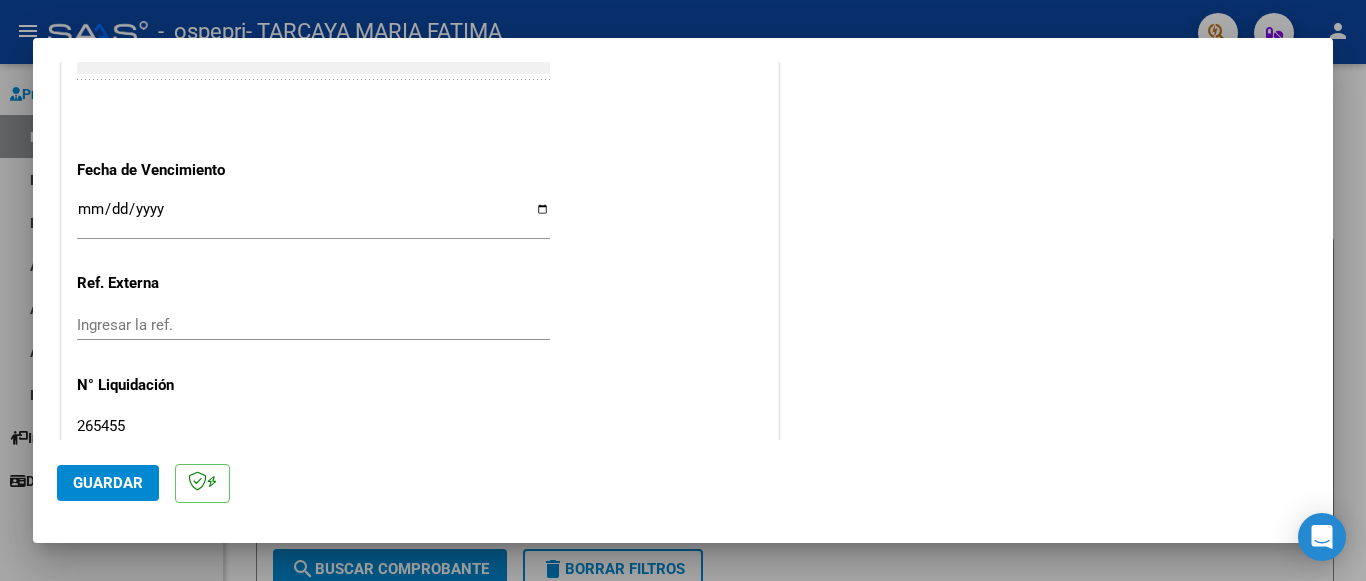 type on "265455" 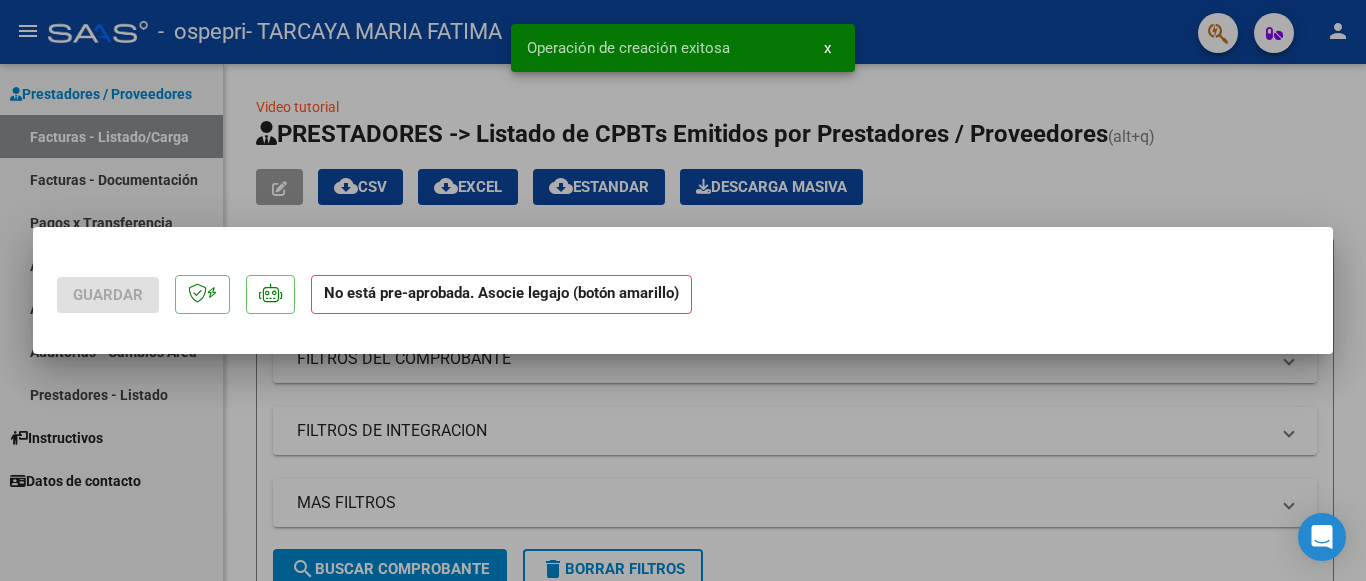 scroll, scrollTop: 0, scrollLeft: 0, axis: both 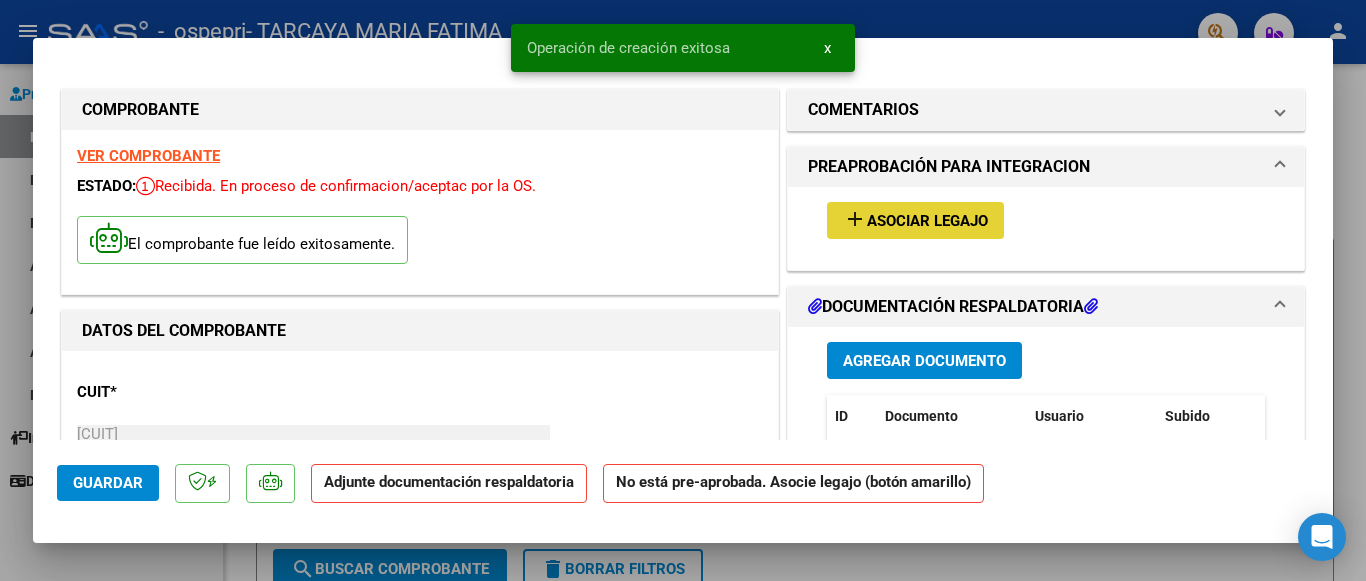 click on "Asociar Legajo" at bounding box center (927, 221) 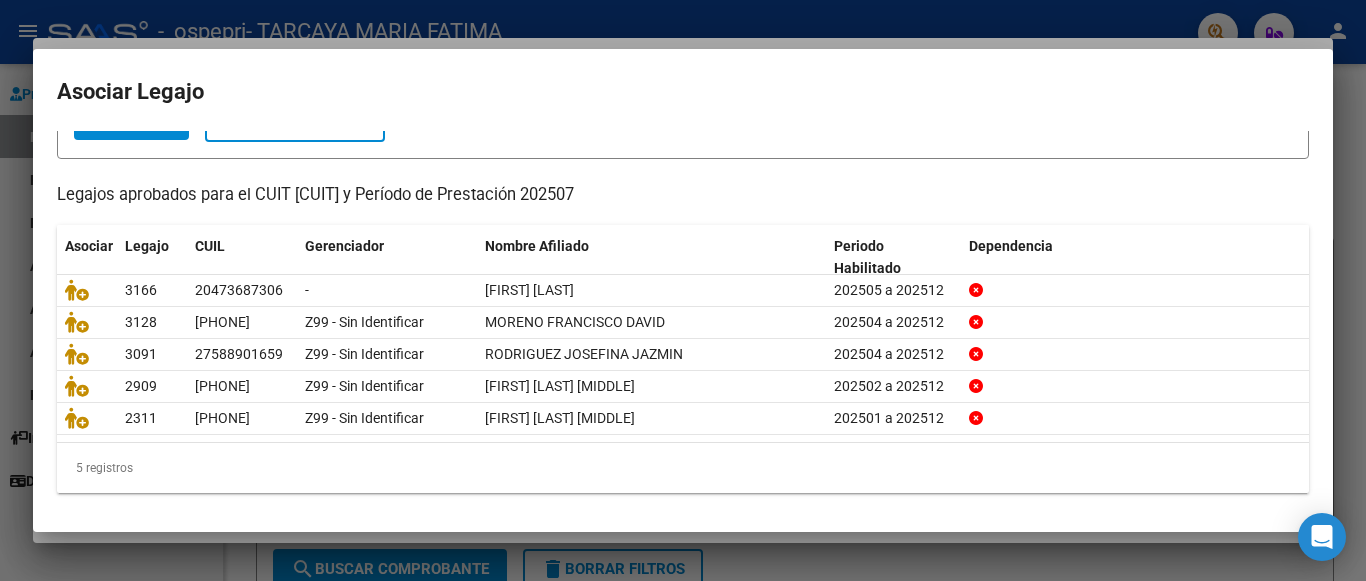 scroll, scrollTop: 148, scrollLeft: 0, axis: vertical 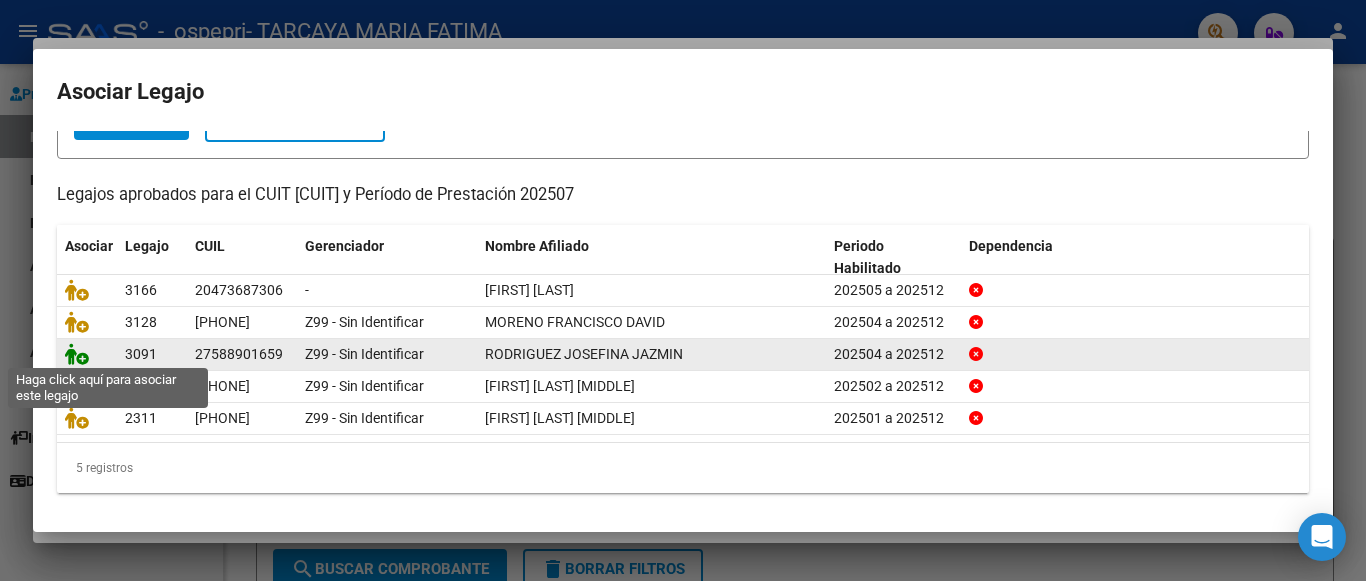 click 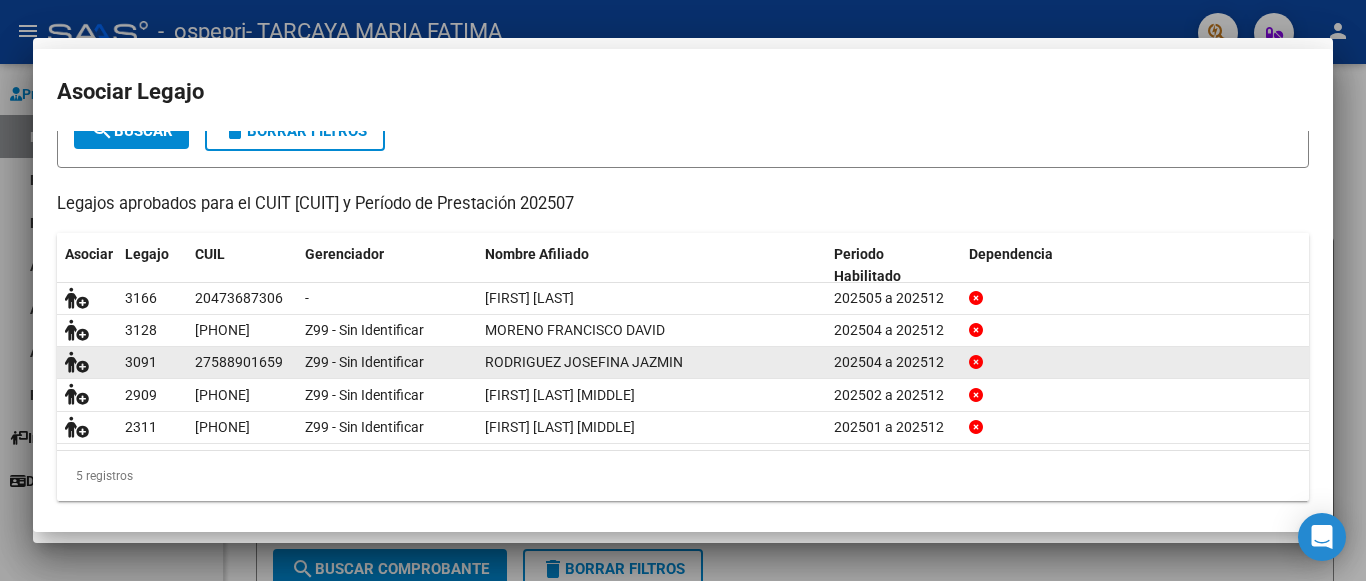 scroll, scrollTop: 161, scrollLeft: 0, axis: vertical 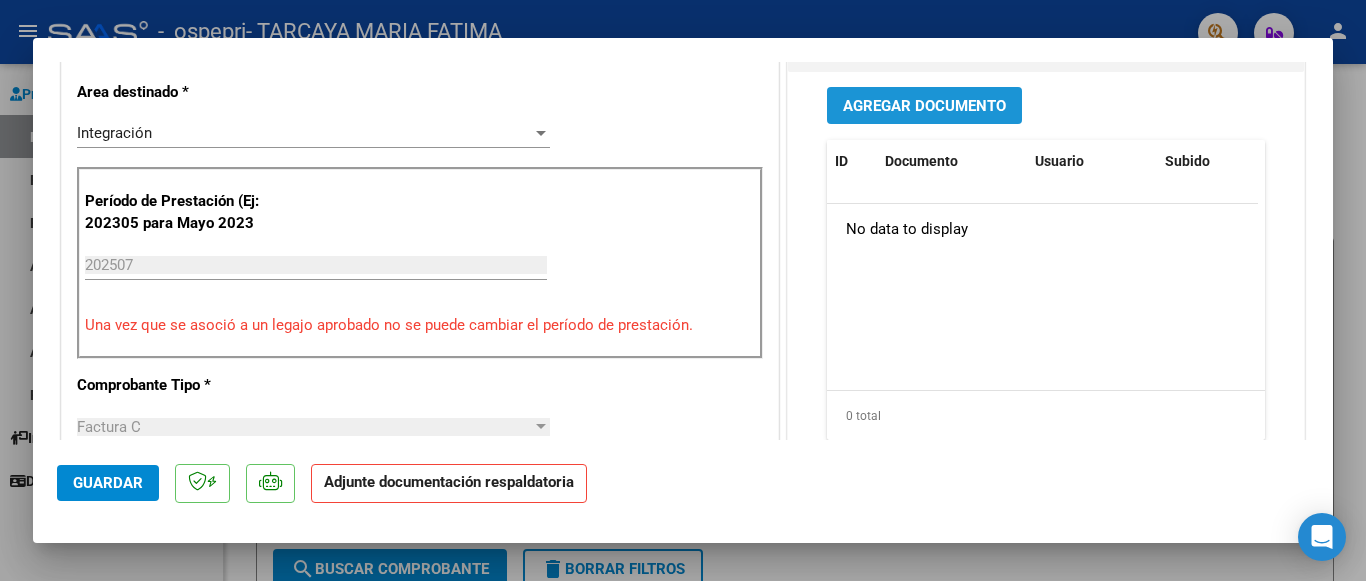 click on "Agregar Documento" at bounding box center (924, 106) 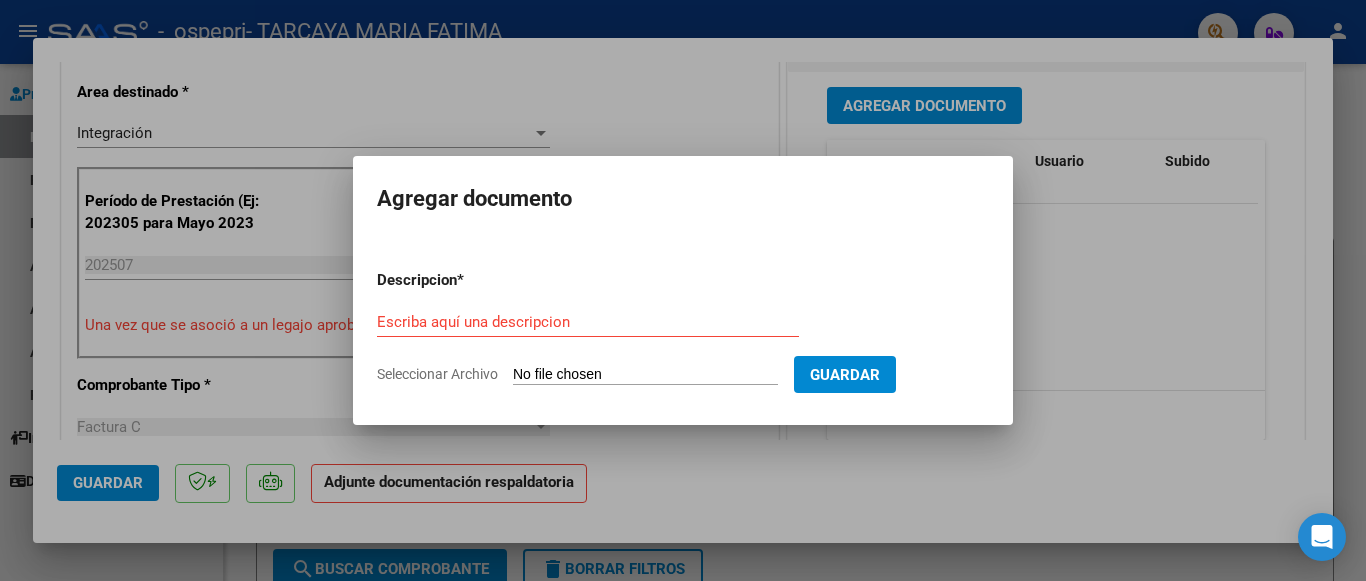 click on "Seleccionar Archivo" at bounding box center [645, 375] 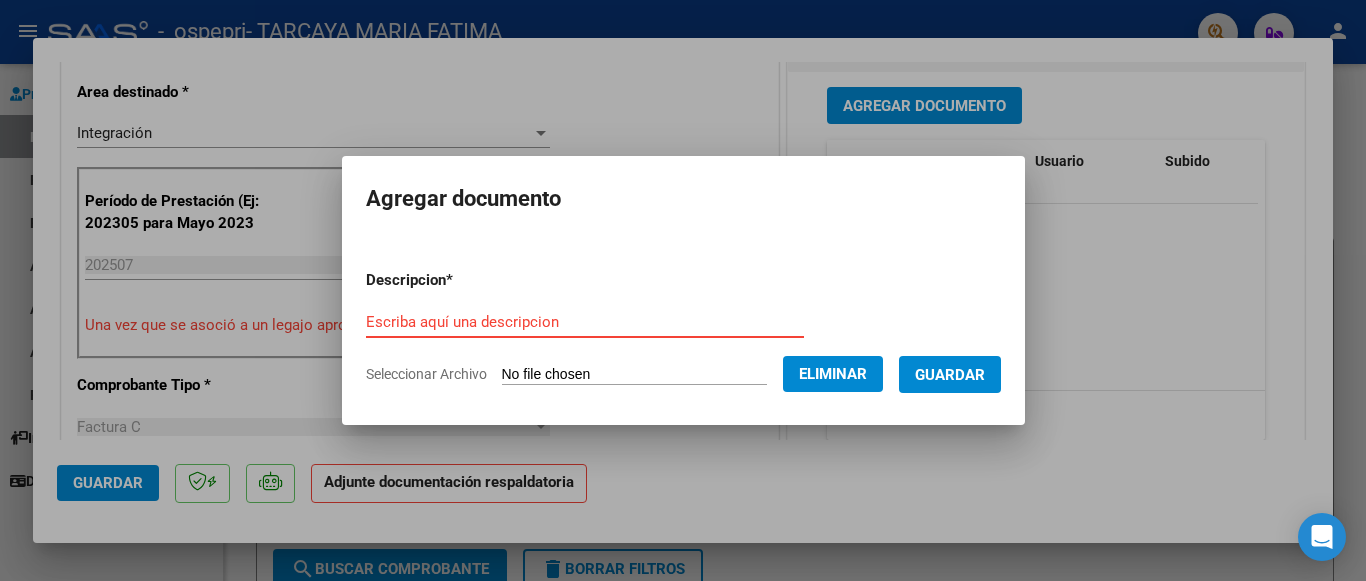 click on "Escriba aquí una descripcion" at bounding box center [585, 322] 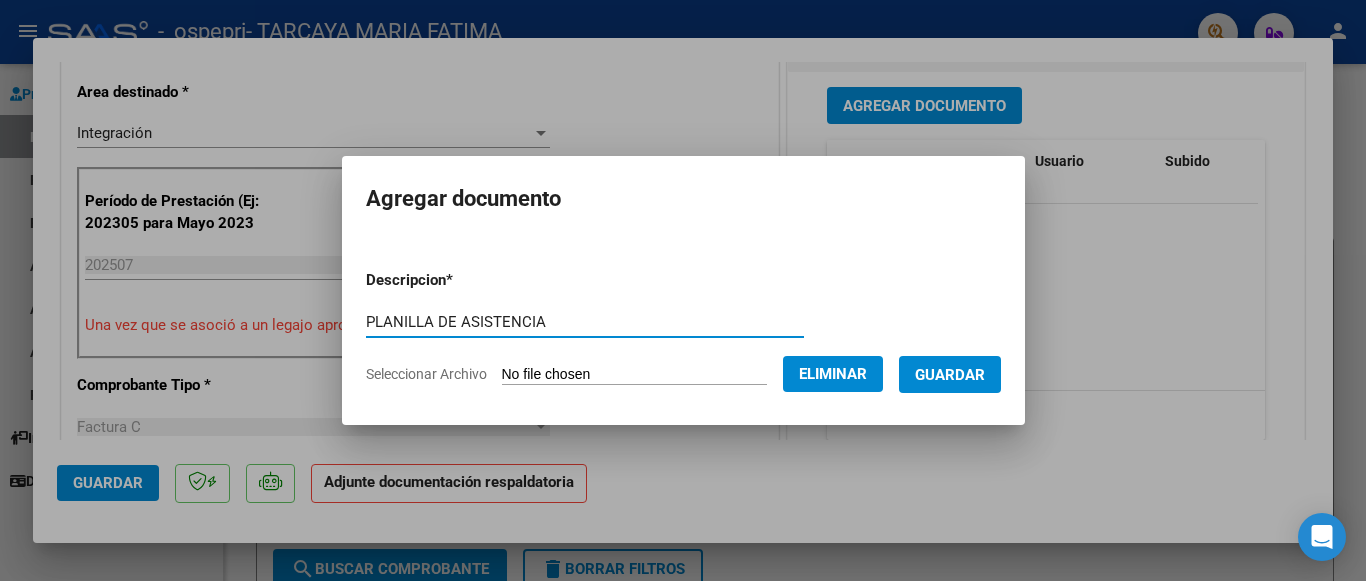 type on "PLANILLA DE ASISTENCIA" 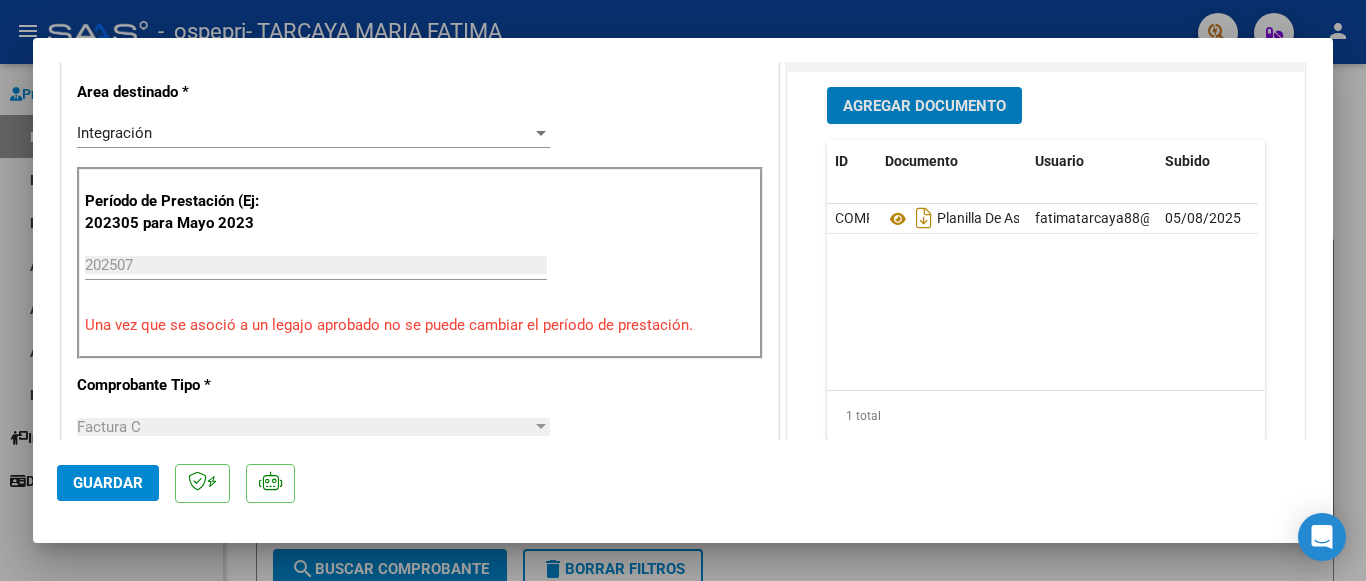 click at bounding box center (683, 290) 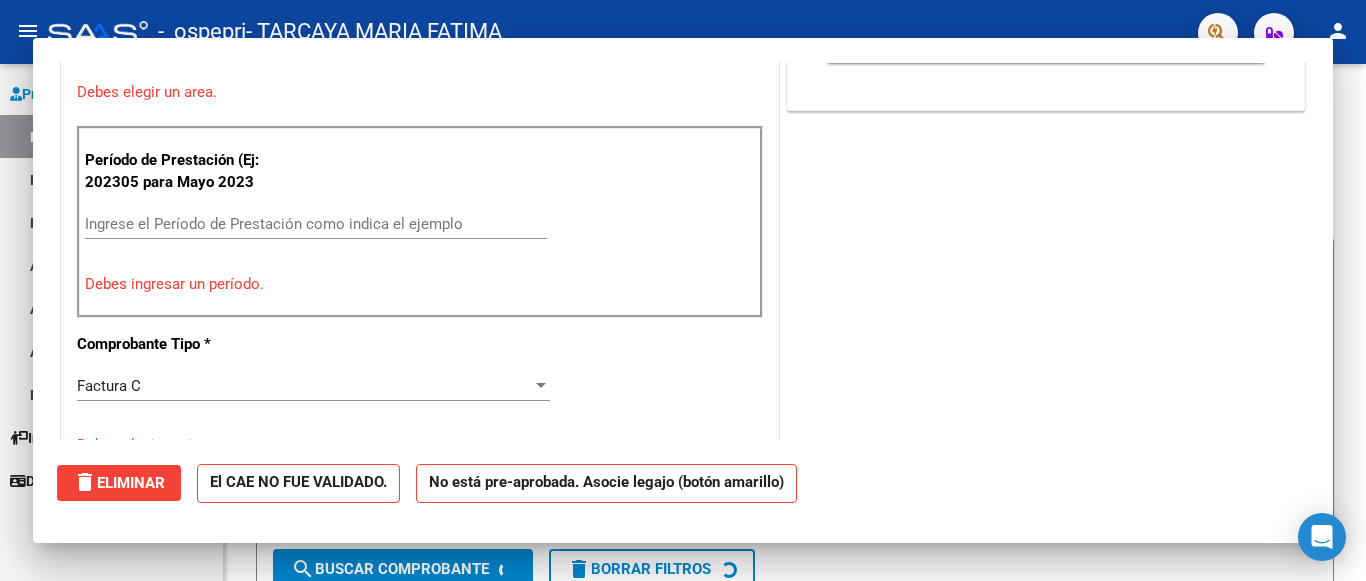 scroll, scrollTop: 451, scrollLeft: 0, axis: vertical 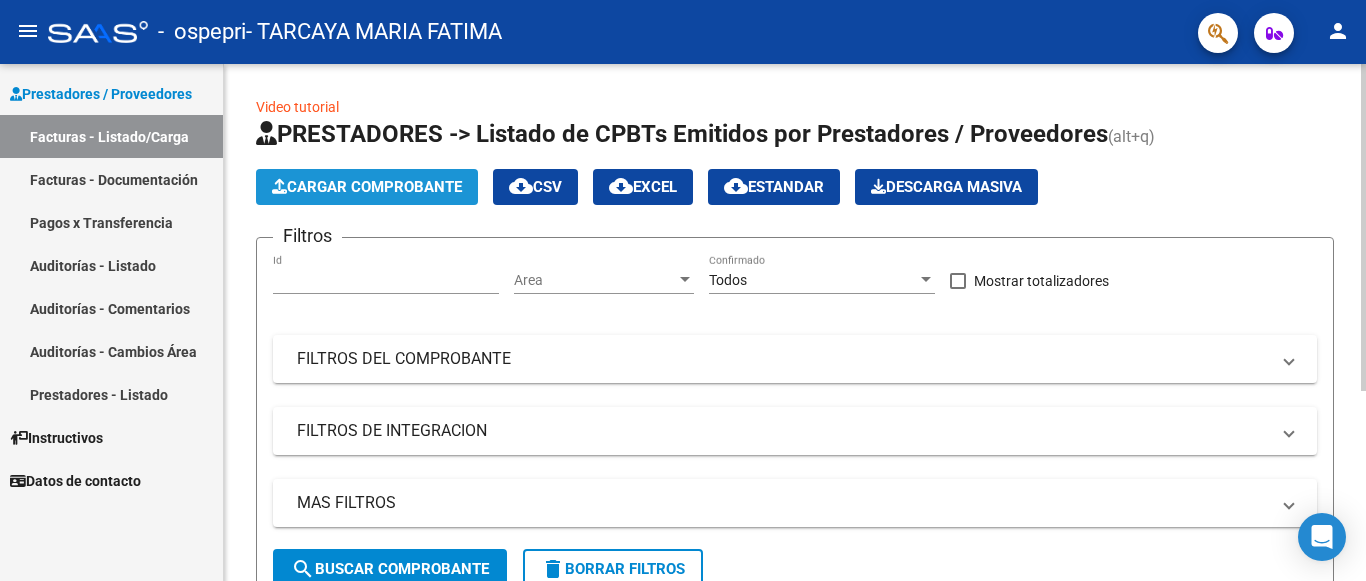 click on "Cargar Comprobante" 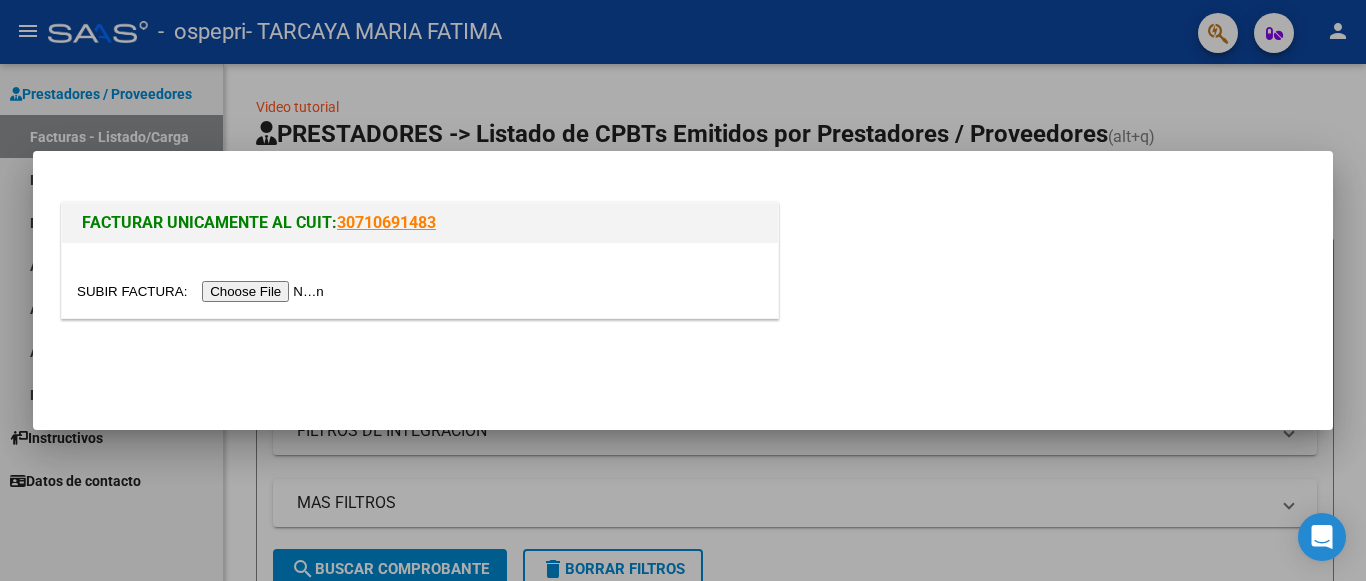 click at bounding box center (203, 291) 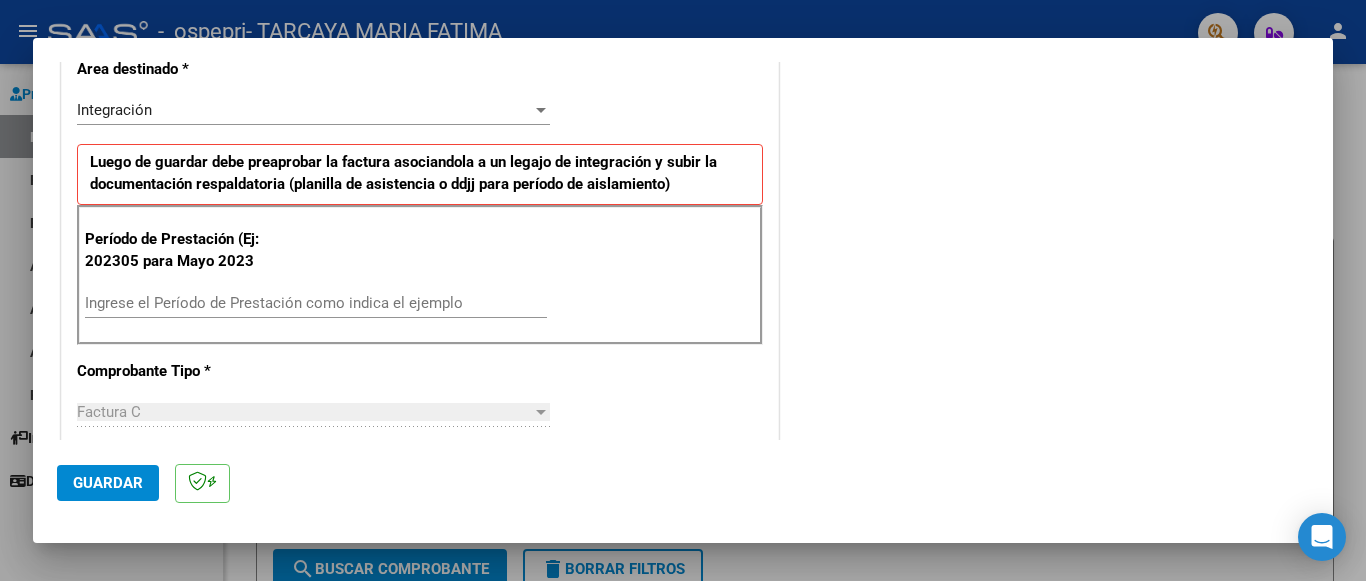 scroll, scrollTop: 440, scrollLeft: 0, axis: vertical 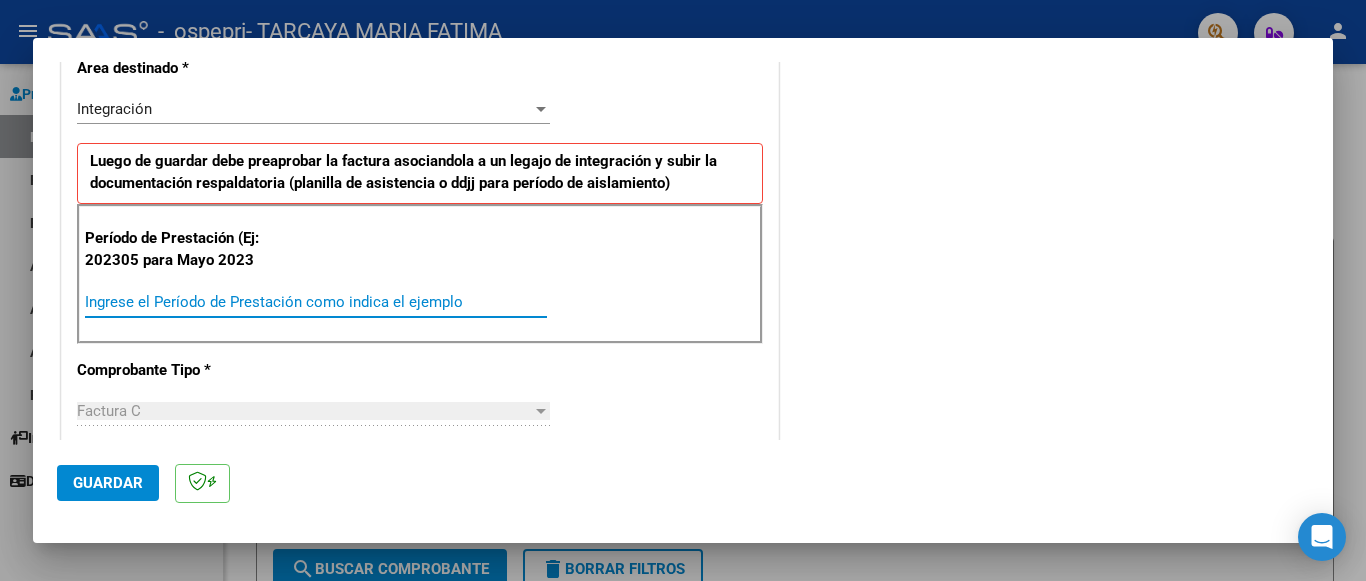 click on "Ingrese el Período de Prestación como indica el ejemplo" at bounding box center [316, 302] 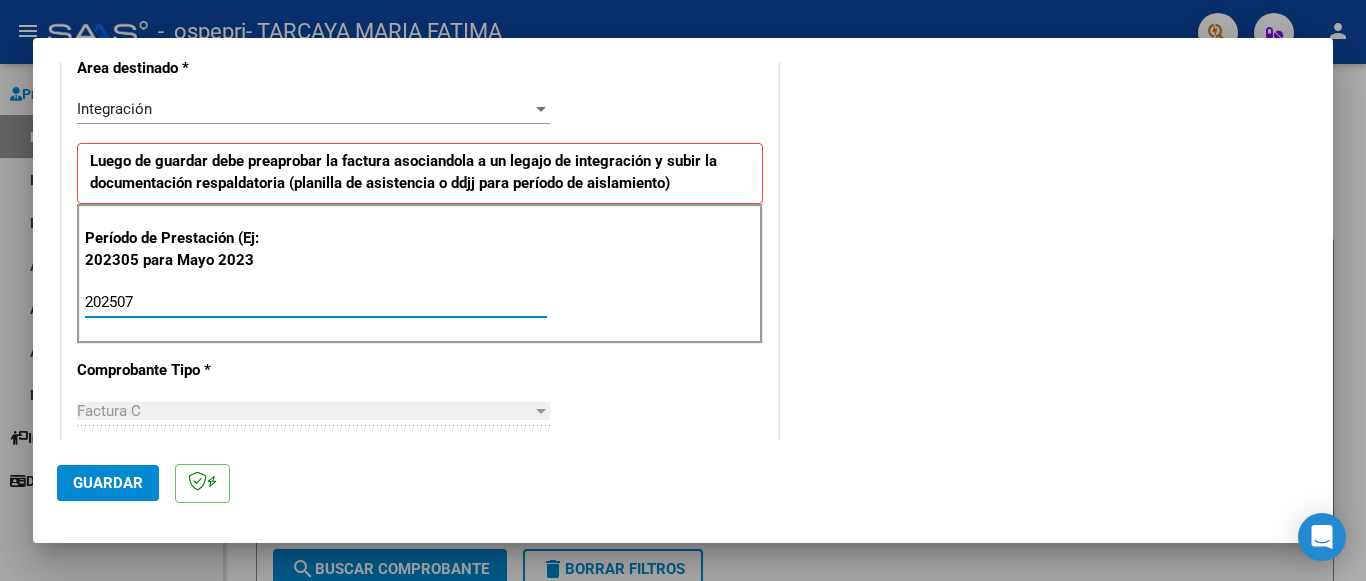 type on "202507" 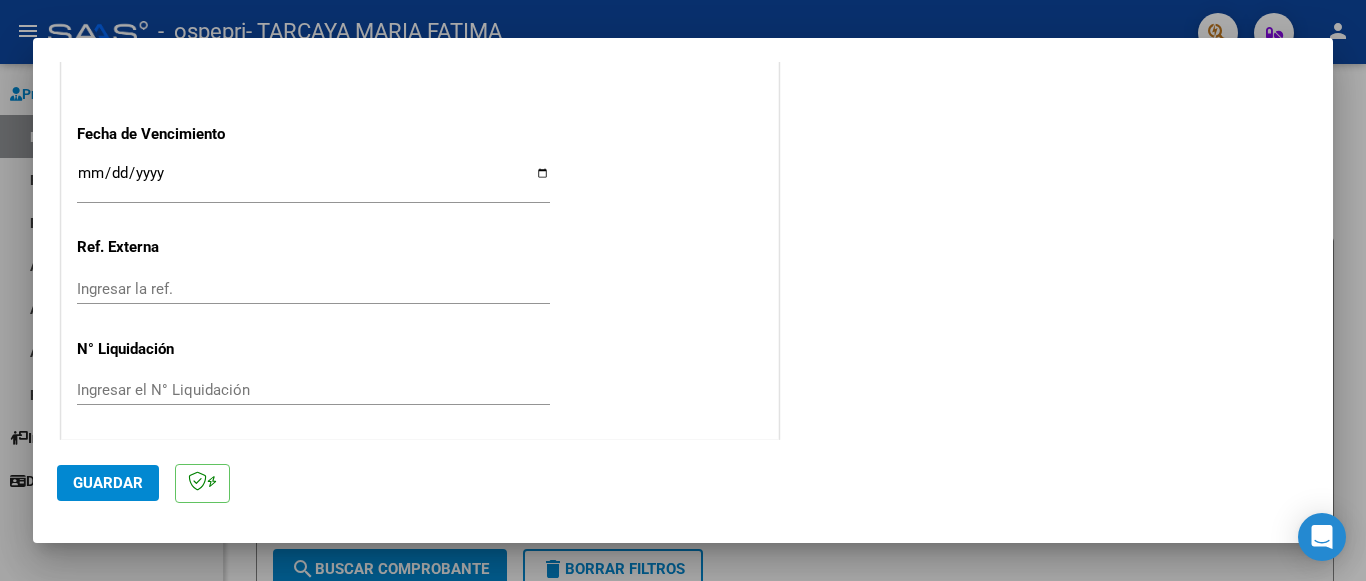 scroll, scrollTop: 1345, scrollLeft: 0, axis: vertical 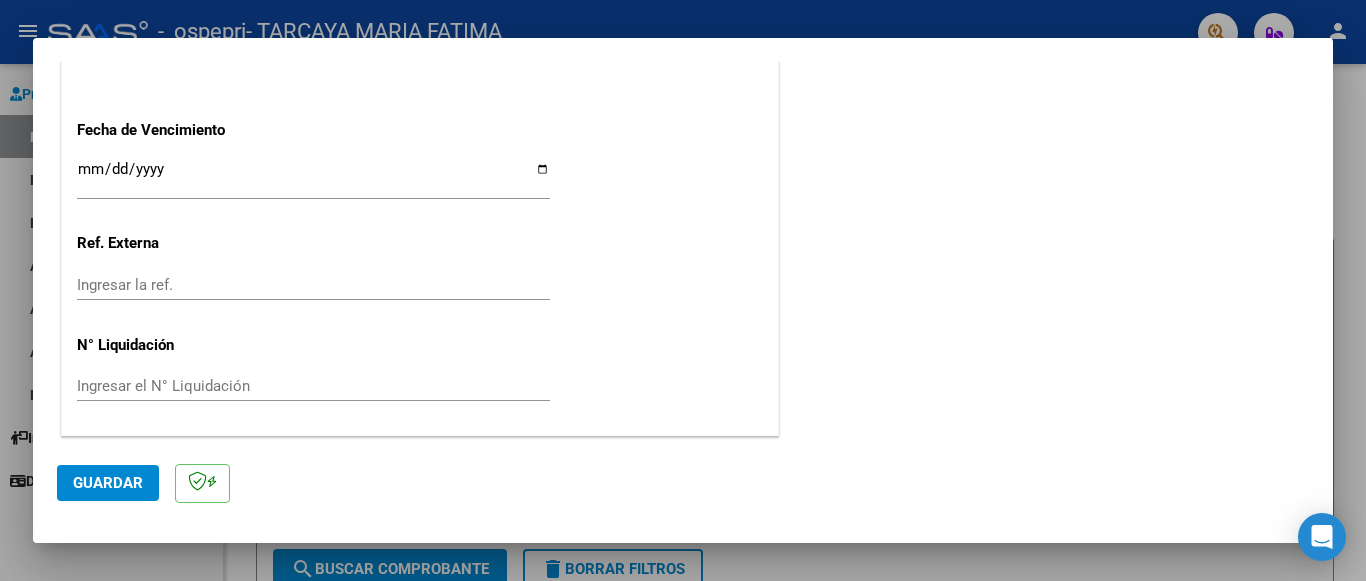 click on "Ingresar el N° Liquidación" 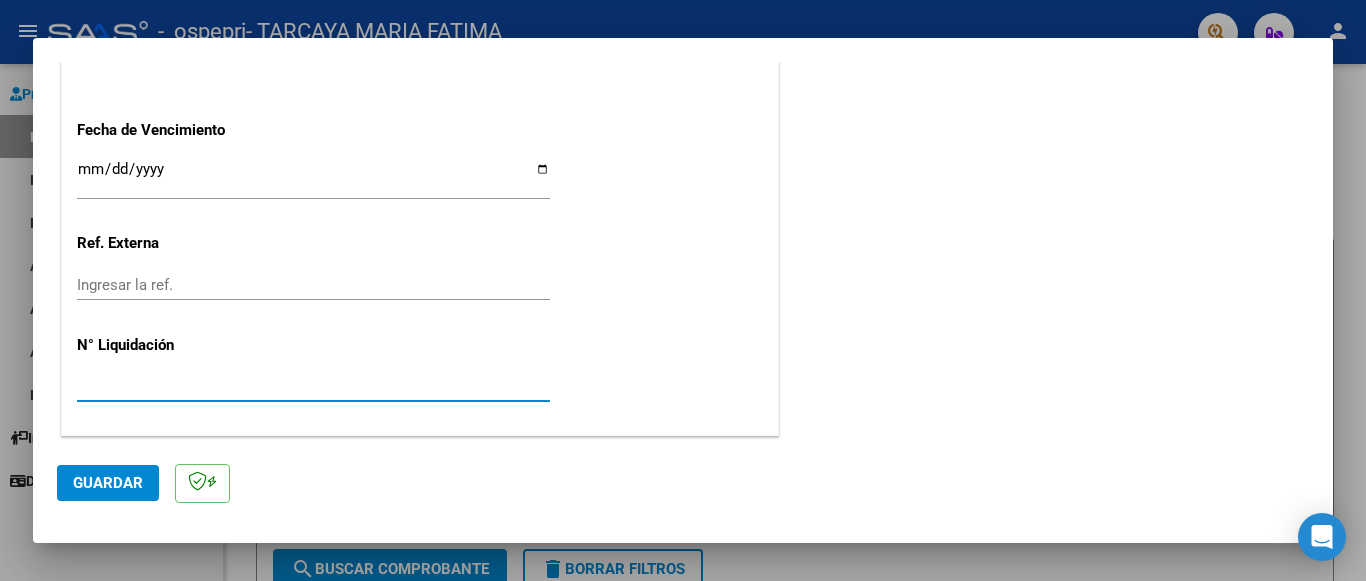 type on "[NUMBER]" 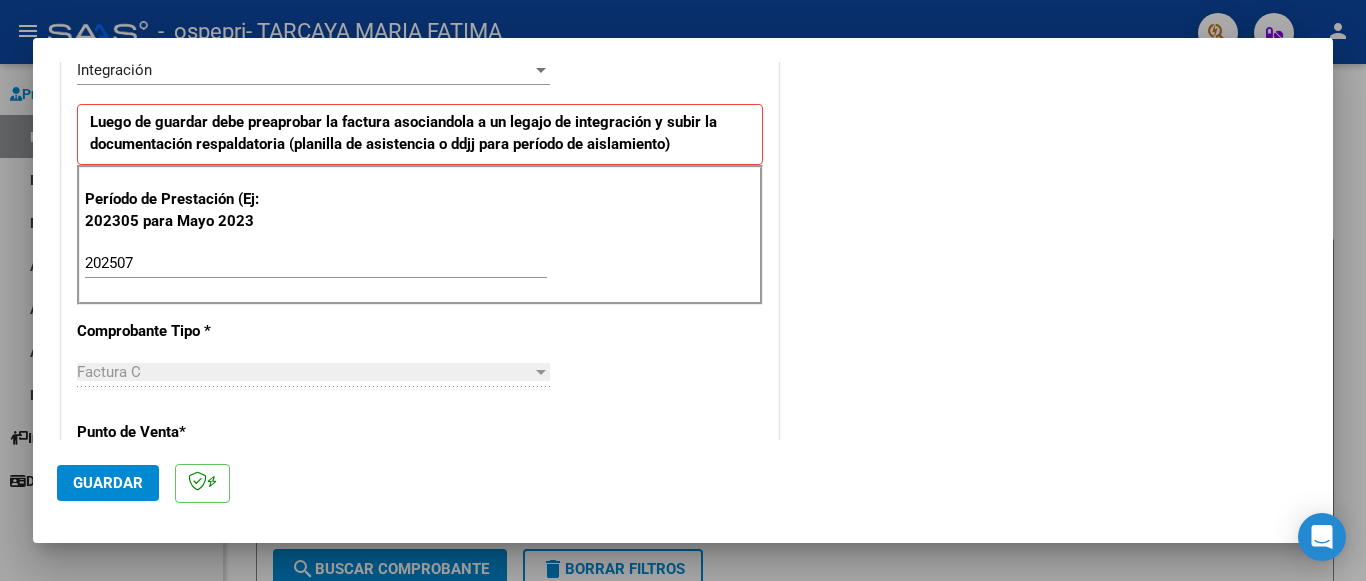 scroll, scrollTop: 1345, scrollLeft: 0, axis: vertical 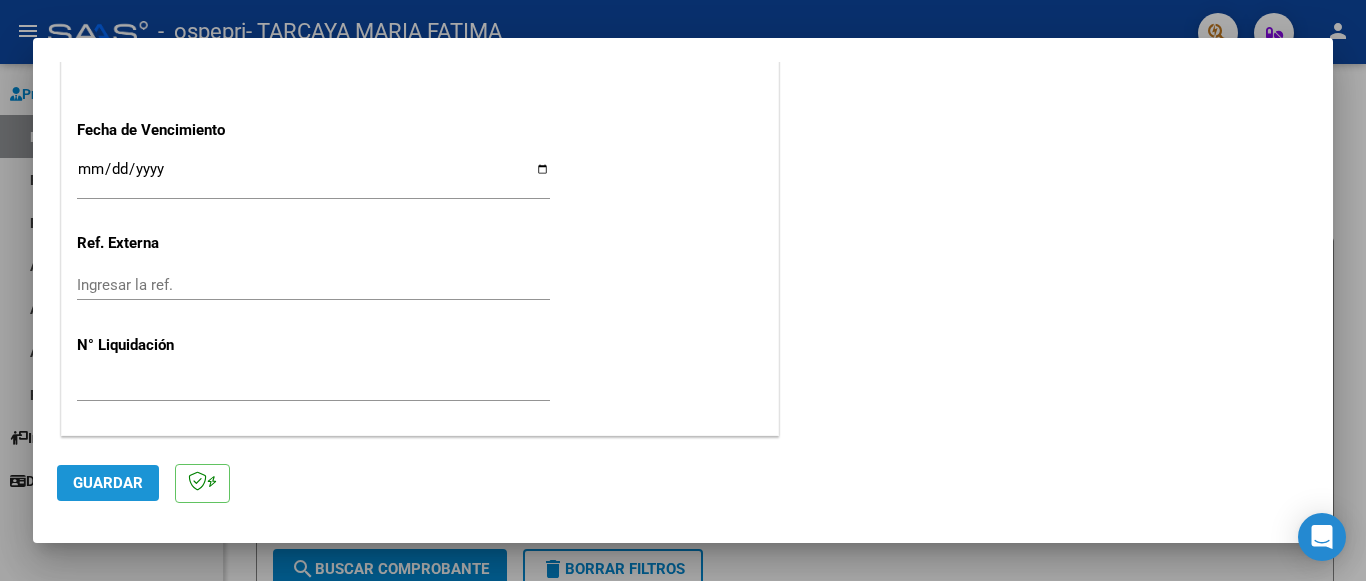 click on "Guardar" 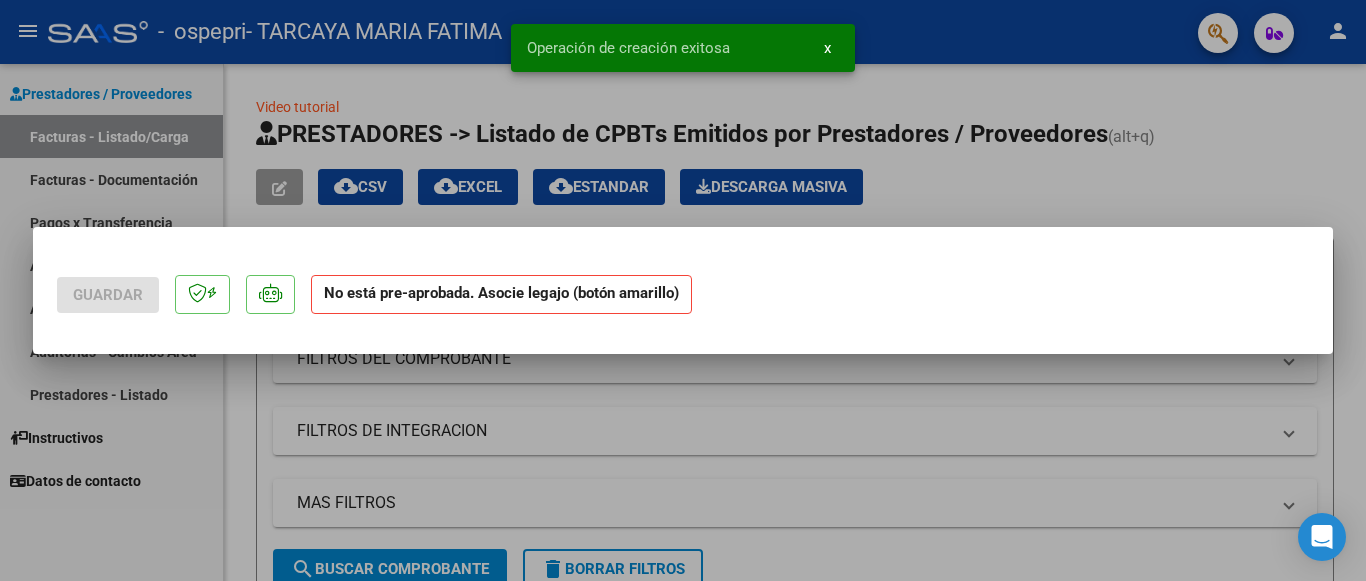 scroll, scrollTop: 0, scrollLeft: 0, axis: both 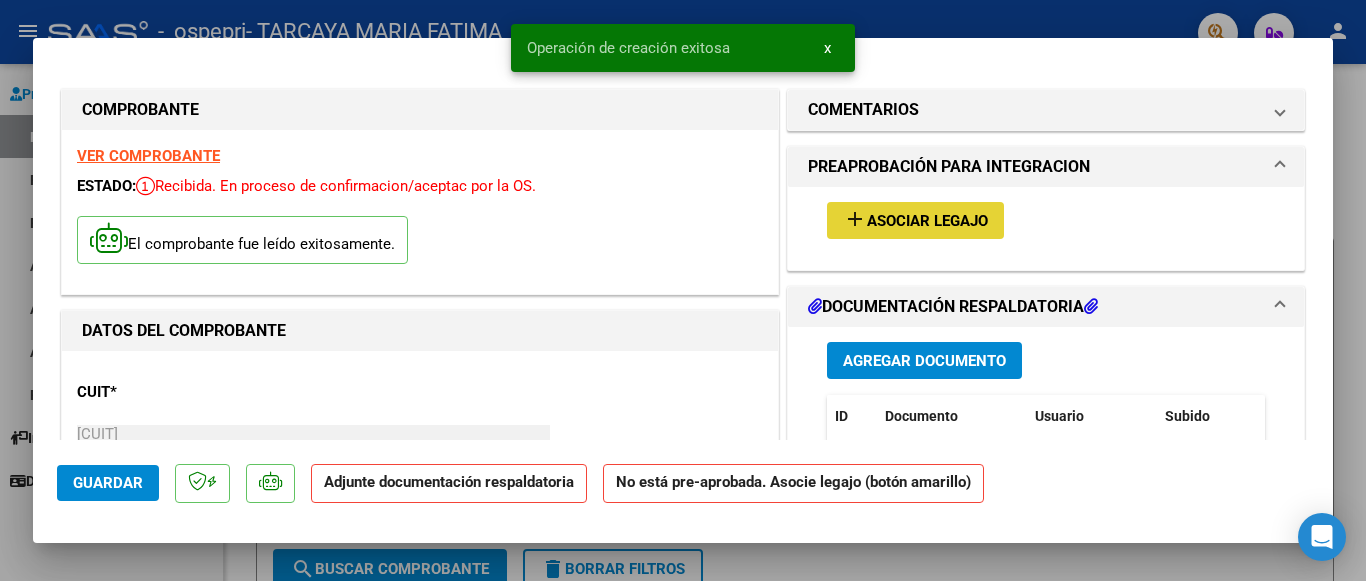 click on "Asociar Legajo" at bounding box center [927, 221] 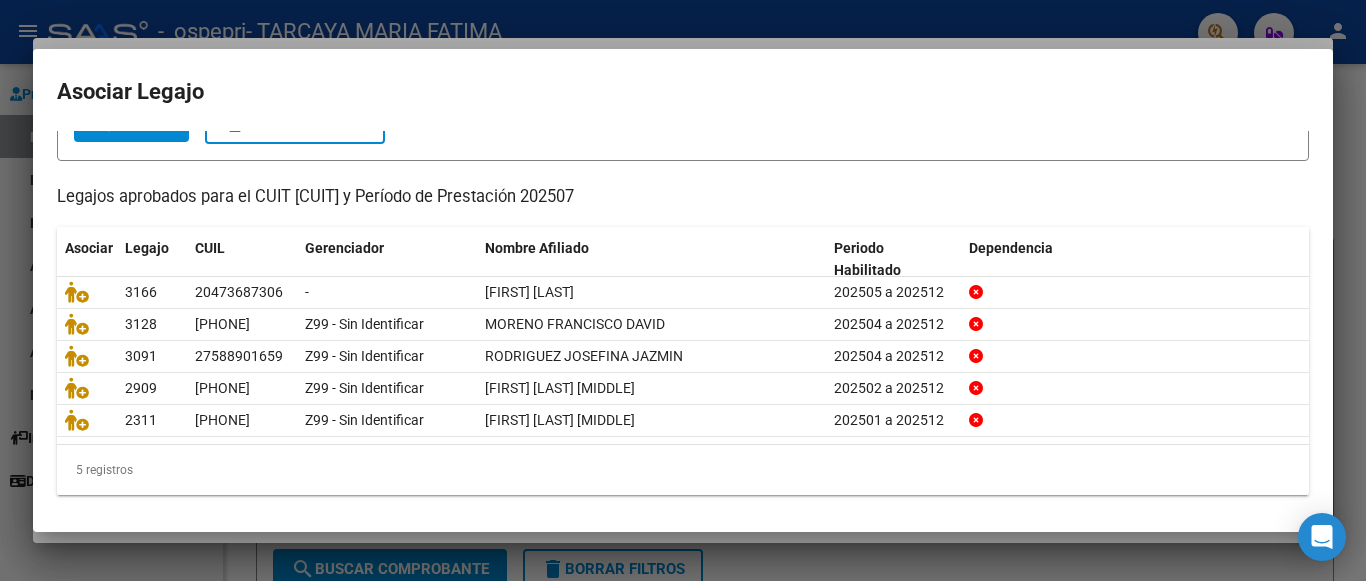 scroll, scrollTop: 148, scrollLeft: 0, axis: vertical 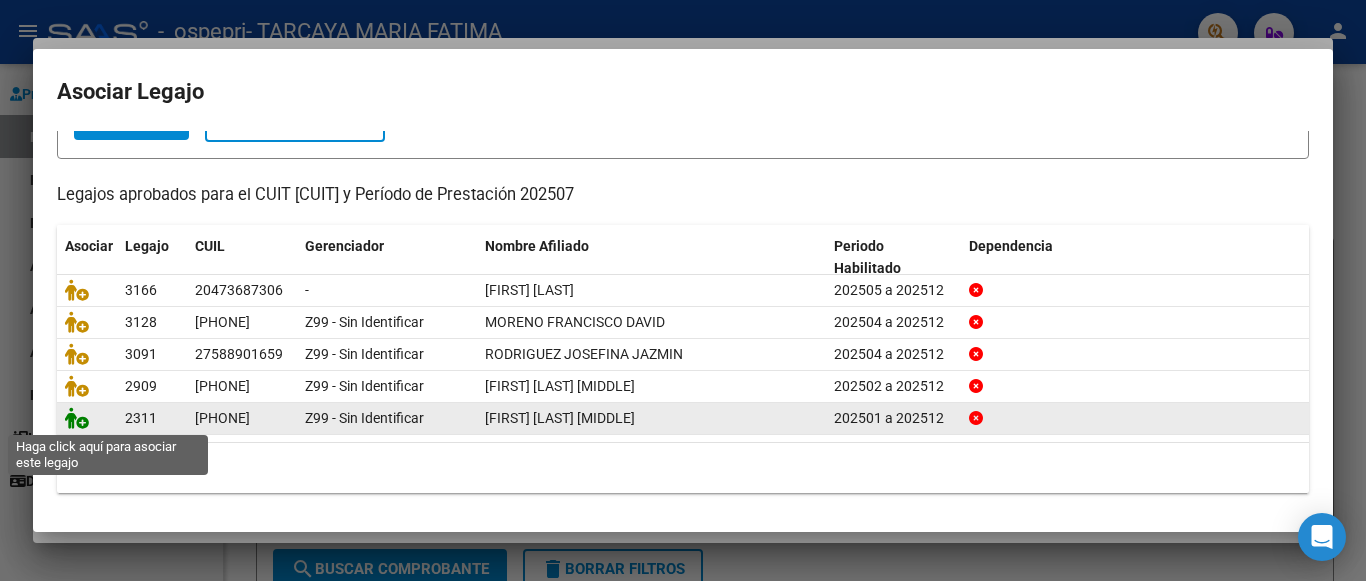 click 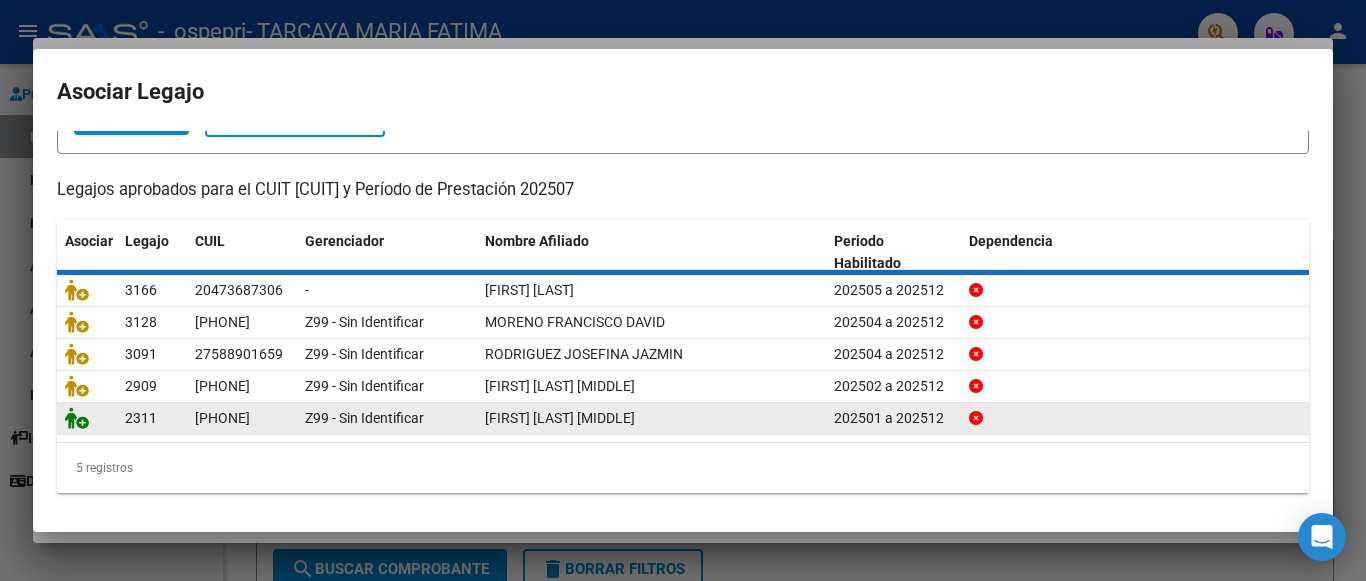 scroll, scrollTop: 0, scrollLeft: 0, axis: both 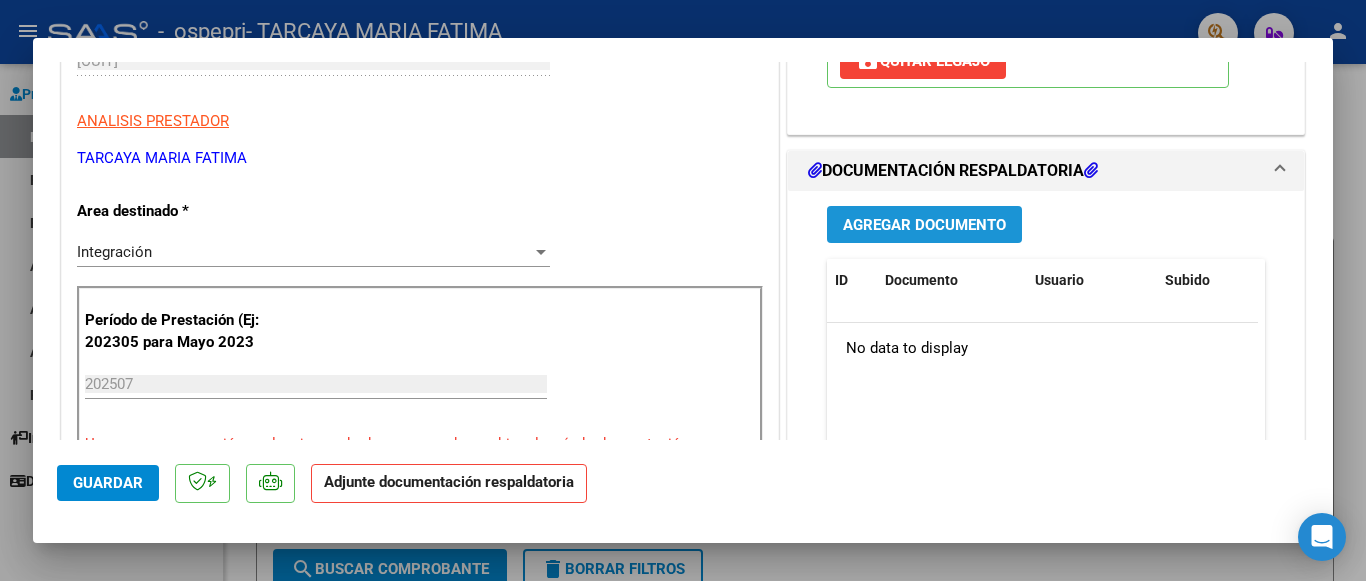 click on "Agregar Documento" at bounding box center [924, 225] 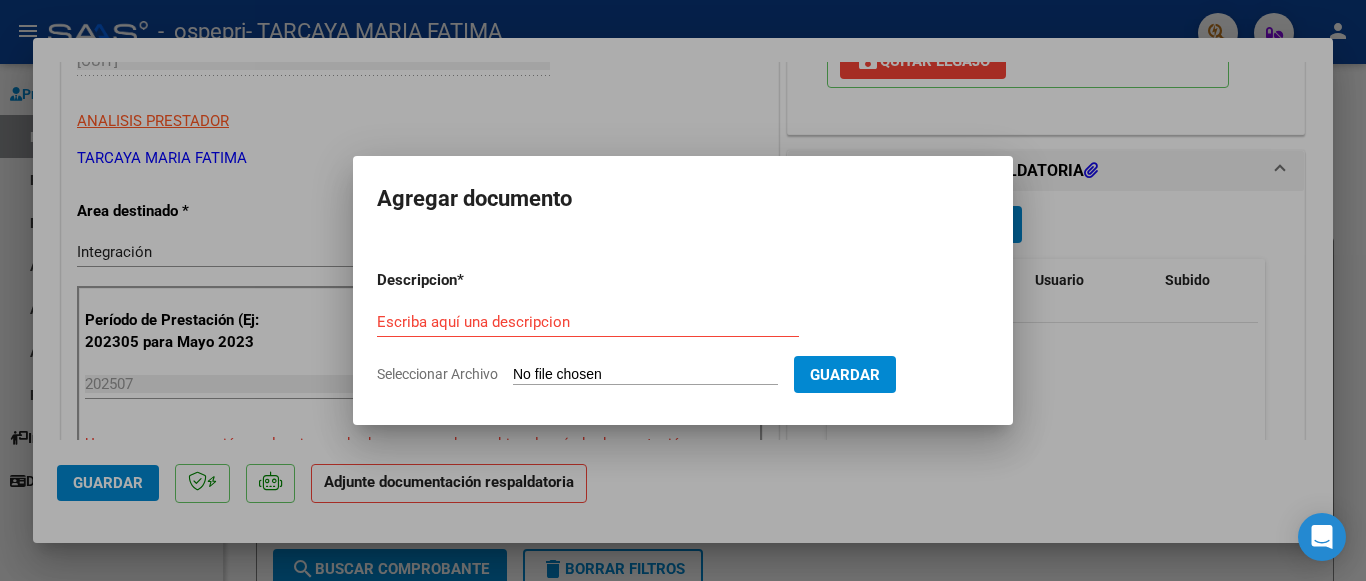 click on "Seleccionar Archivo" at bounding box center [645, 375] 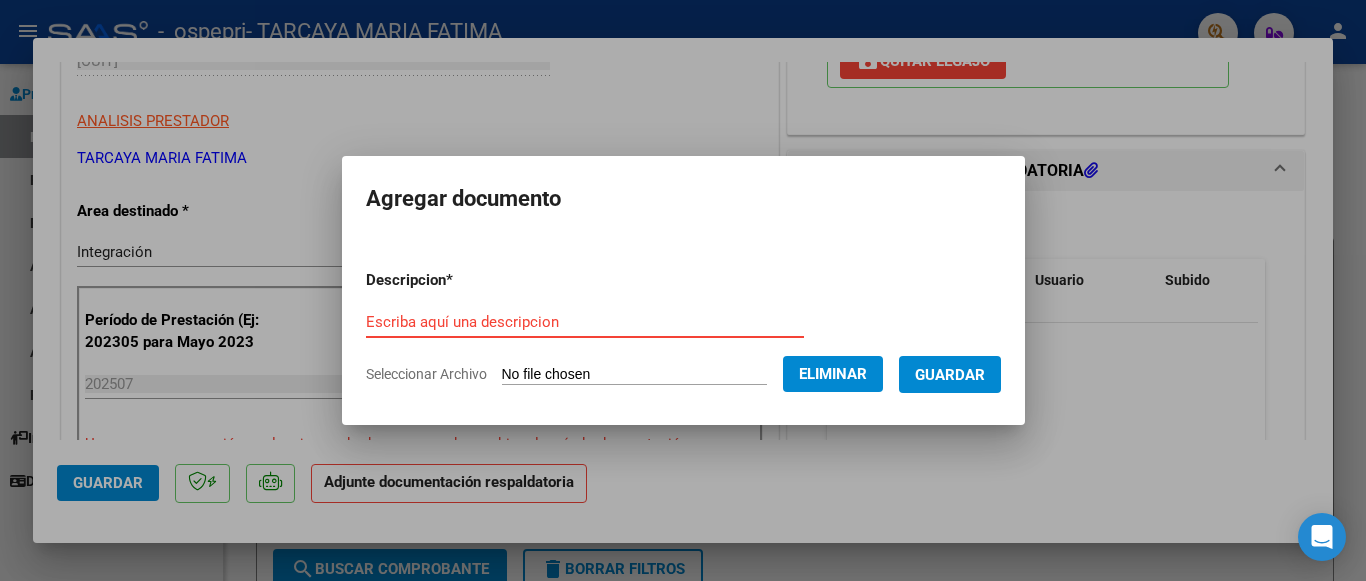 click on "Escriba aquí una descripcion" at bounding box center (585, 322) 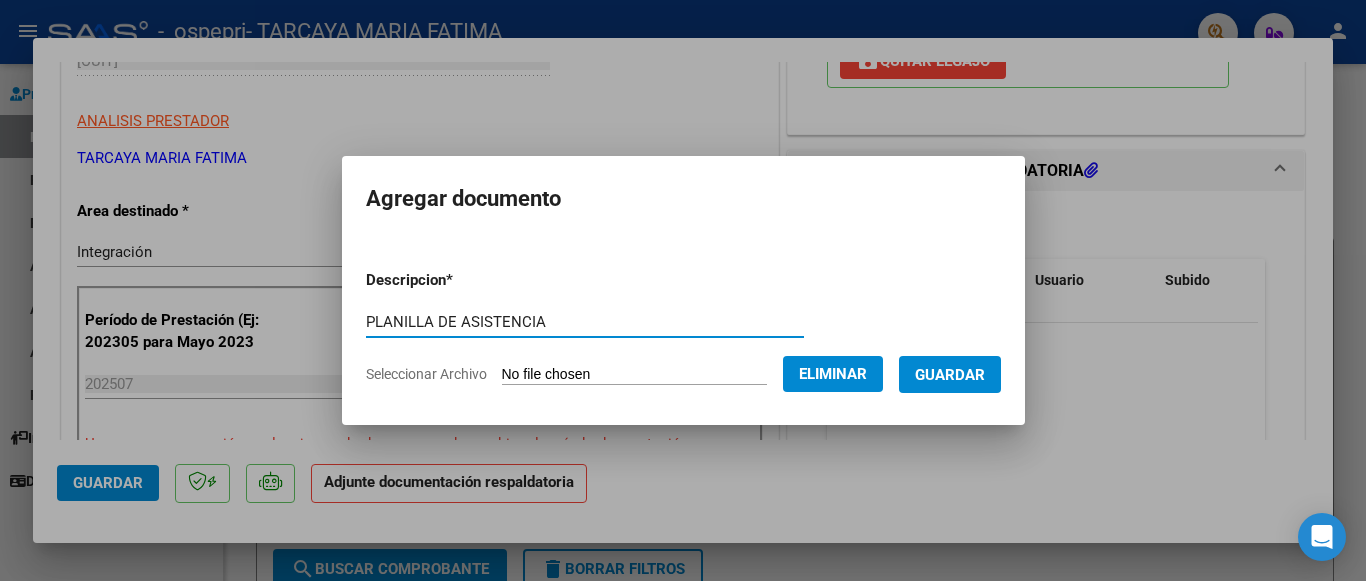 type on "PLANILLA DE ASISTENCIA" 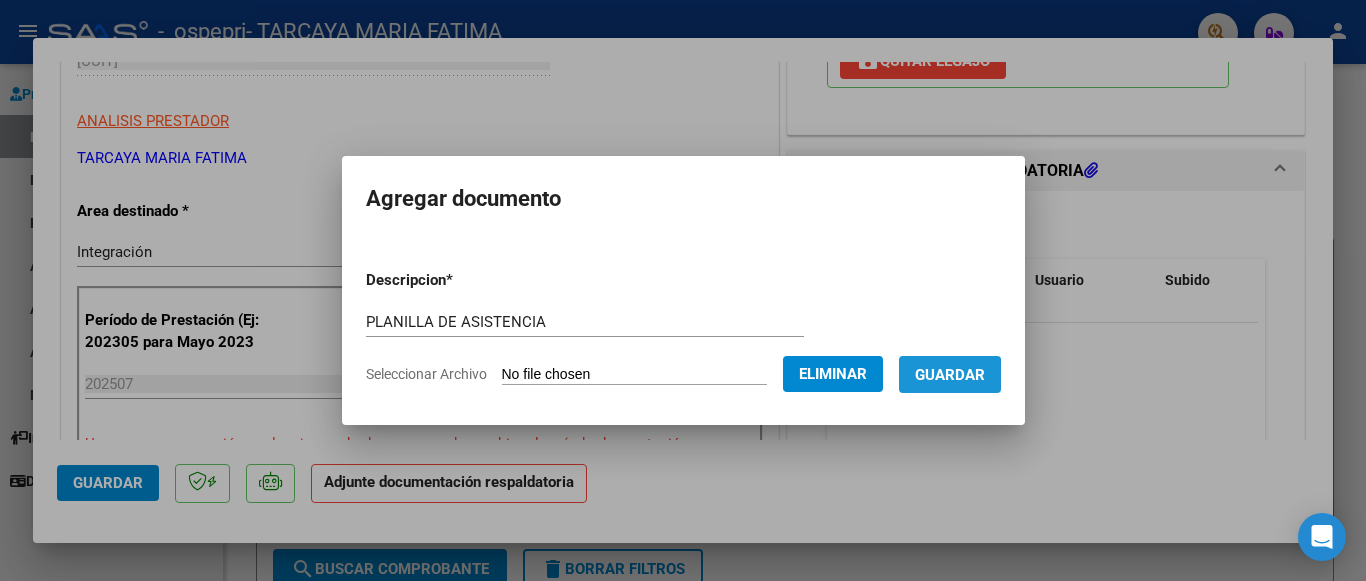 click on "Guardar" at bounding box center [950, 375] 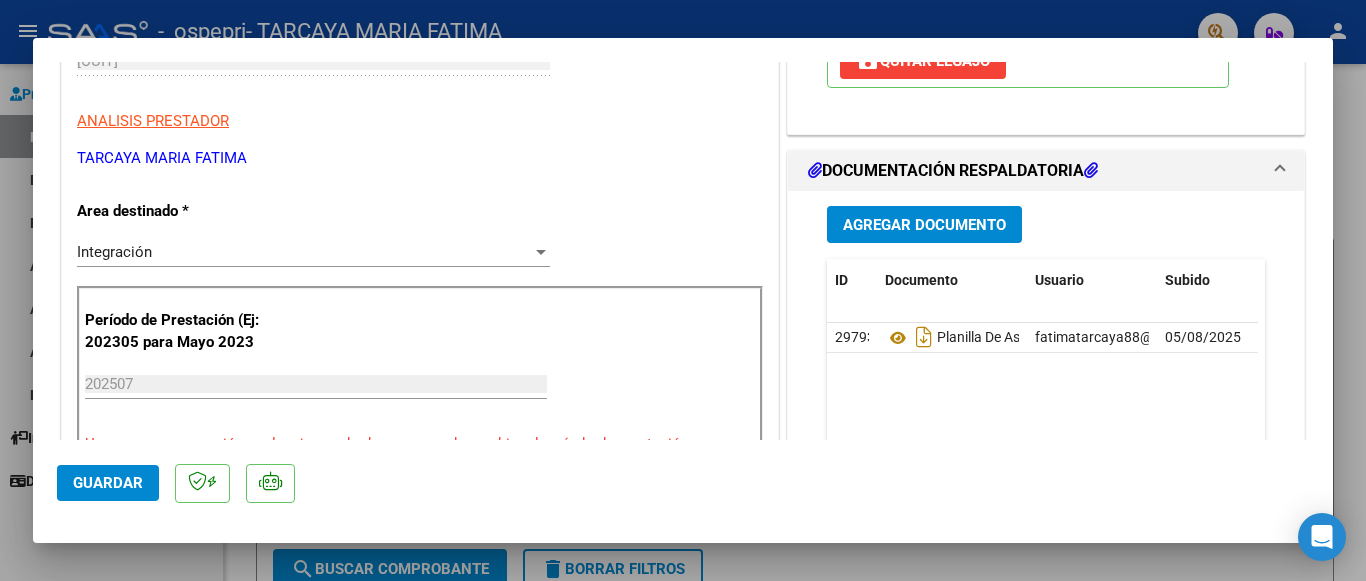 click at bounding box center [683, 290] 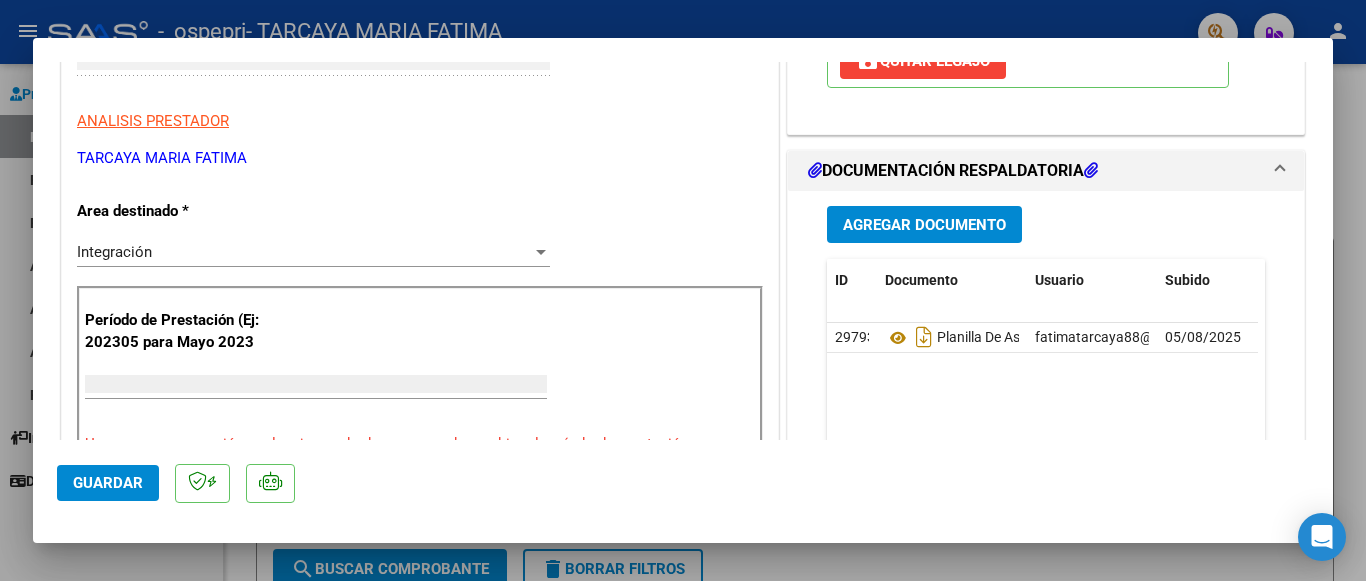 scroll, scrollTop: 0, scrollLeft: 0, axis: both 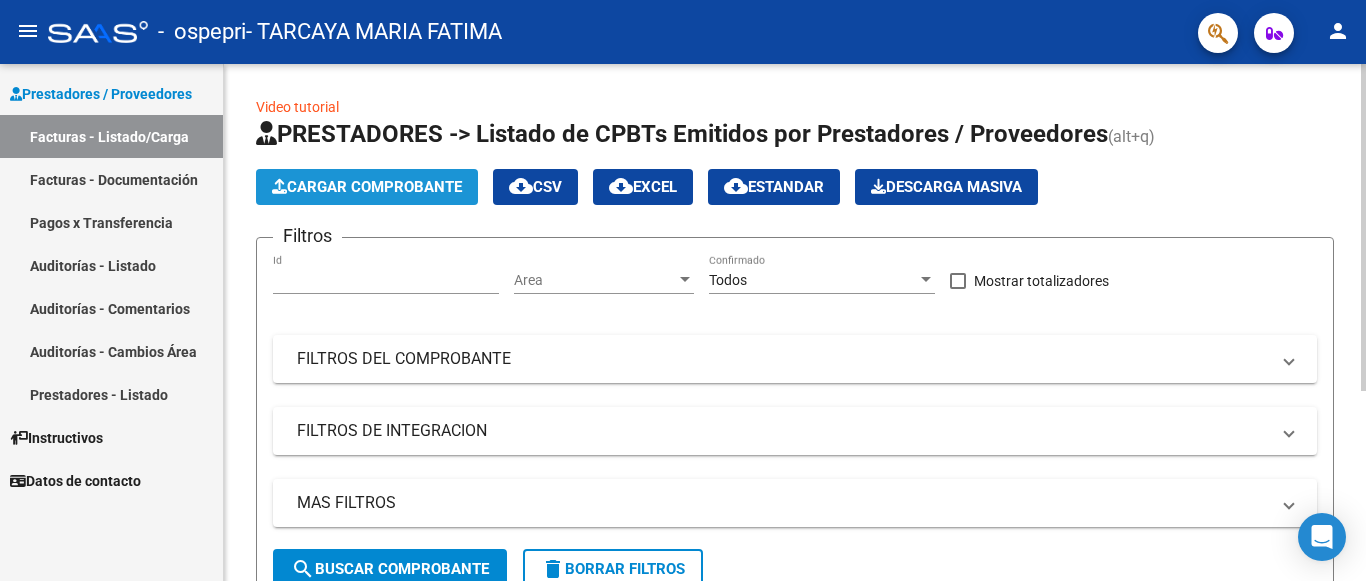 click on "Cargar Comprobante" 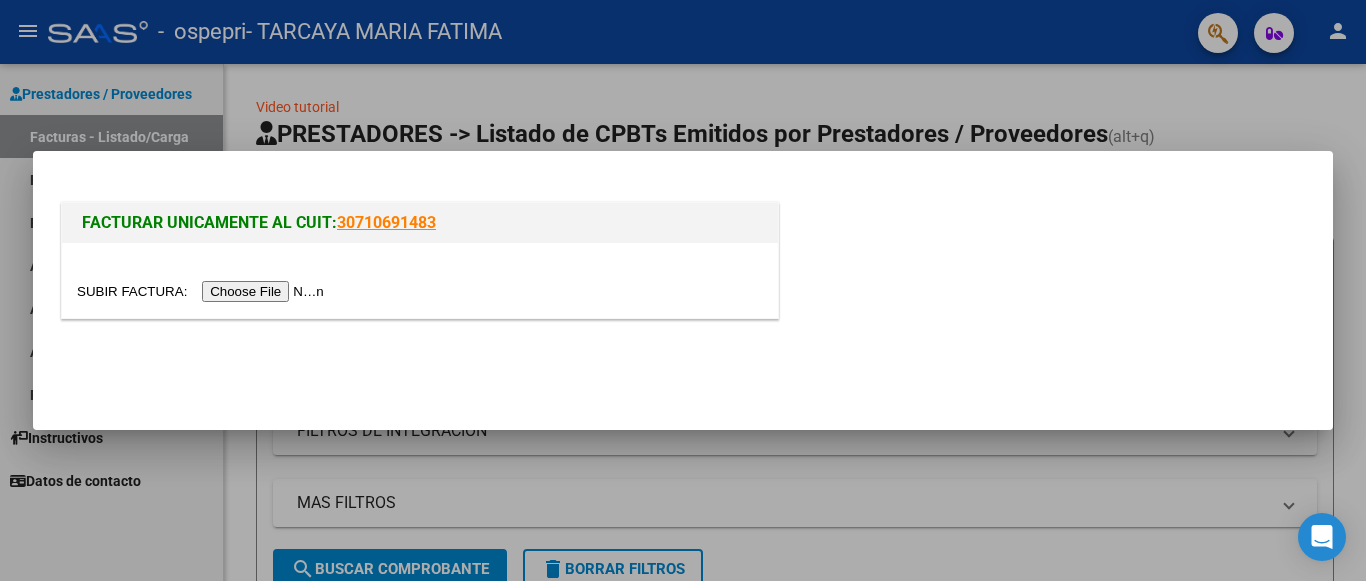 click at bounding box center [683, 290] 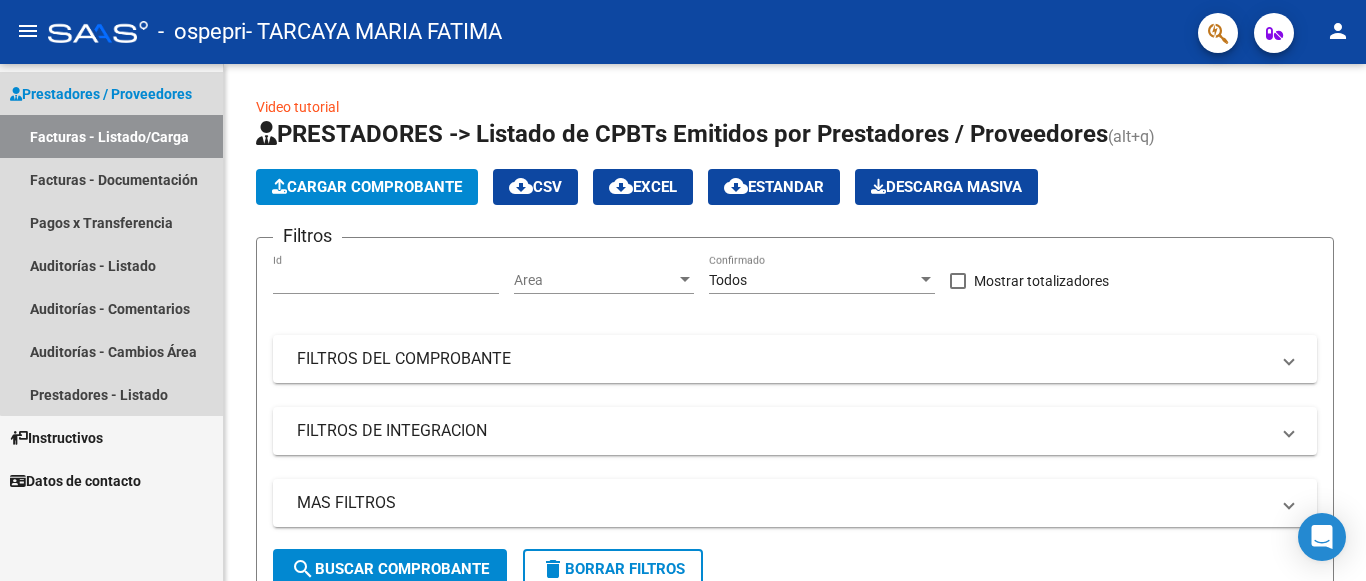 click on "Prestadores / Proveedores" at bounding box center (101, 94) 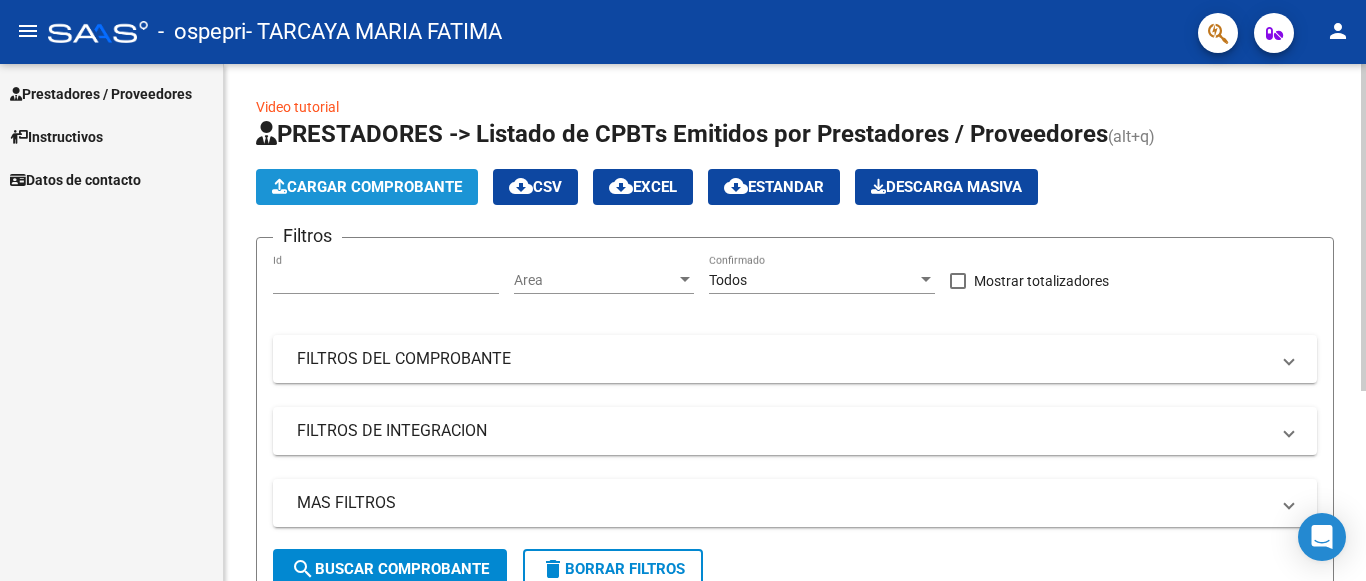 click on "Cargar Comprobante" 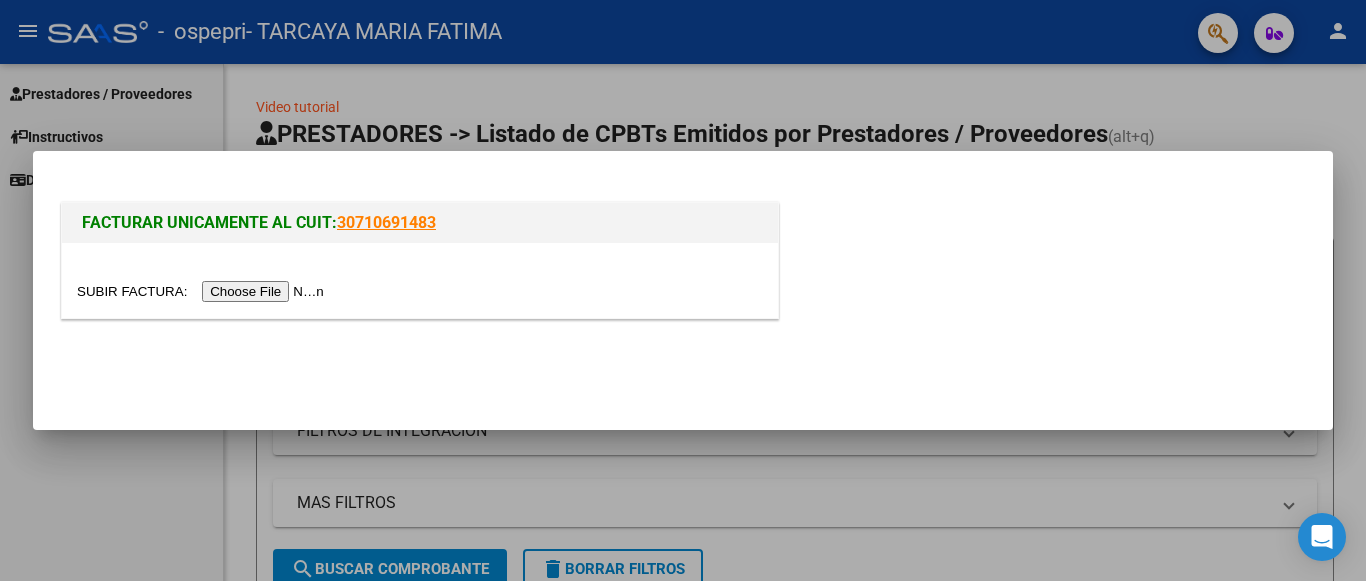 click at bounding box center (683, 290) 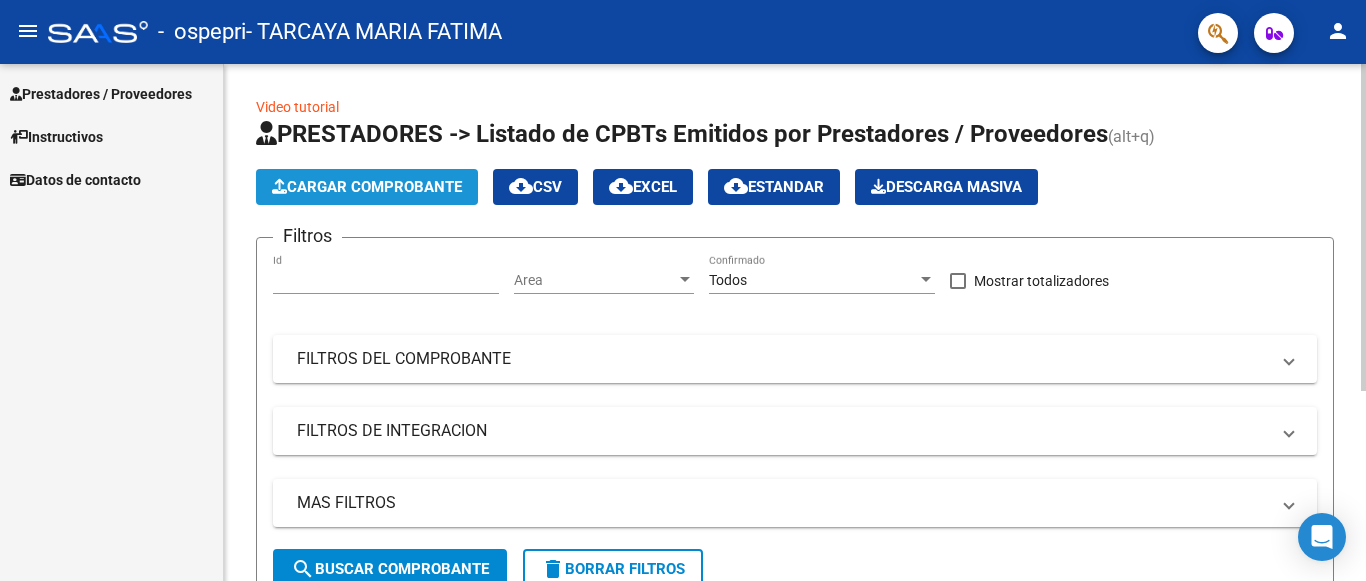 click on "Cargar Comprobante" 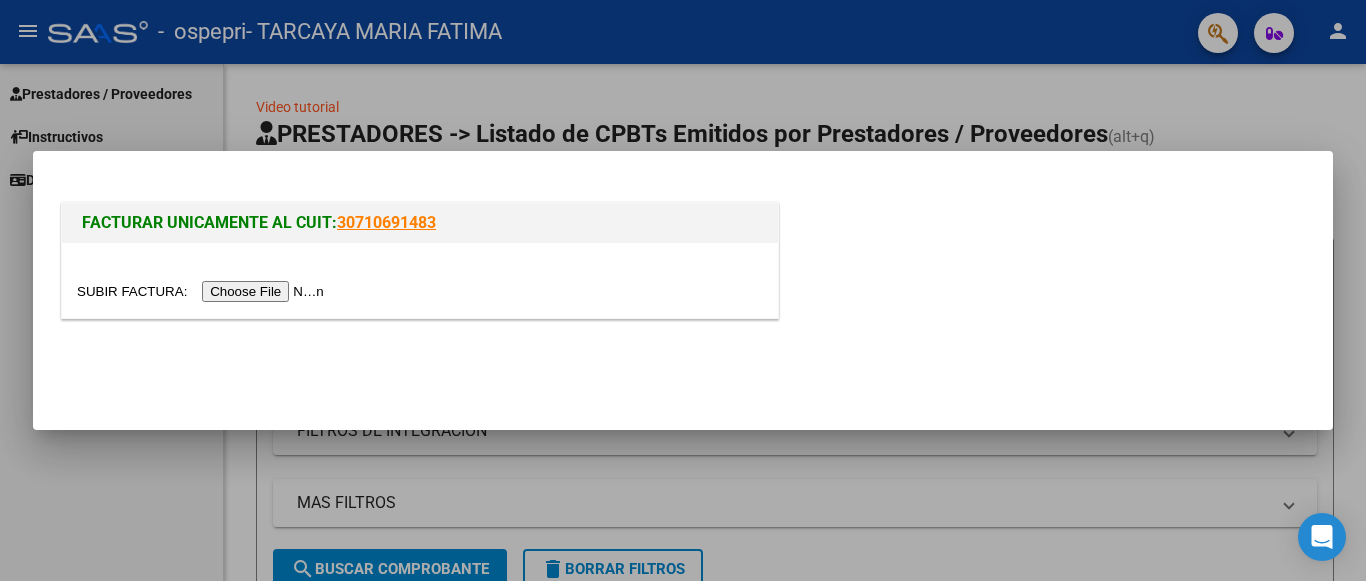 click at bounding box center [203, 291] 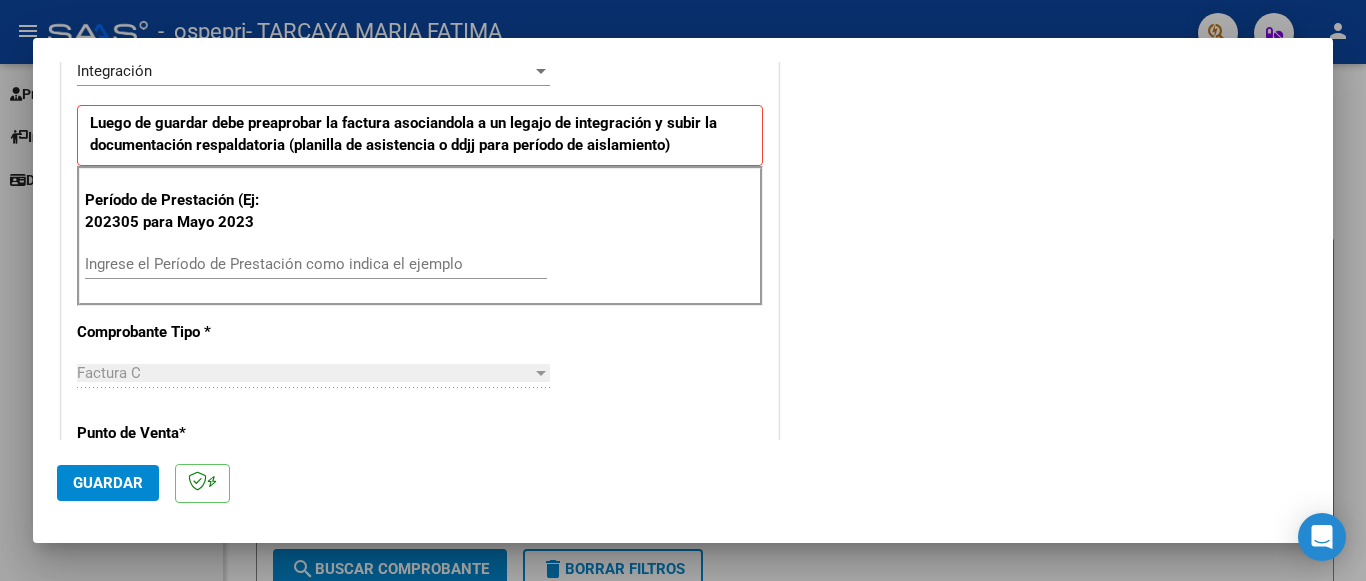 scroll, scrollTop: 480, scrollLeft: 0, axis: vertical 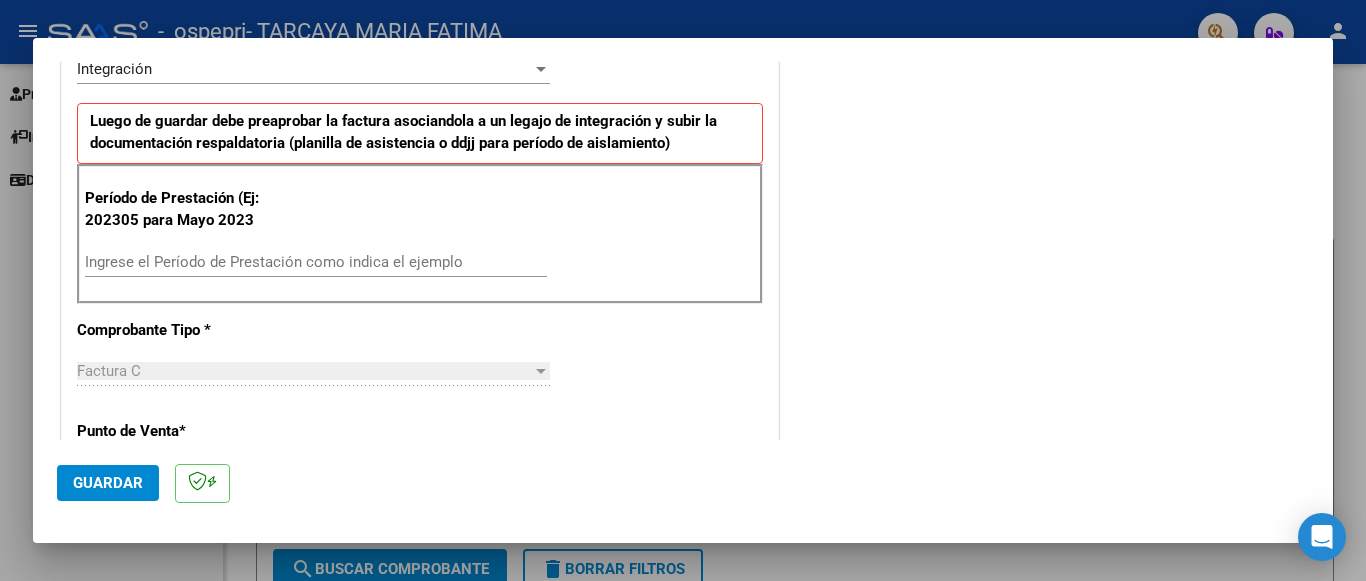 click on "Período de Prestación (Ej: 202305 para Mayo 2023    Ingrese el Período de Prestación como indica el ejemplo" at bounding box center (420, 234) 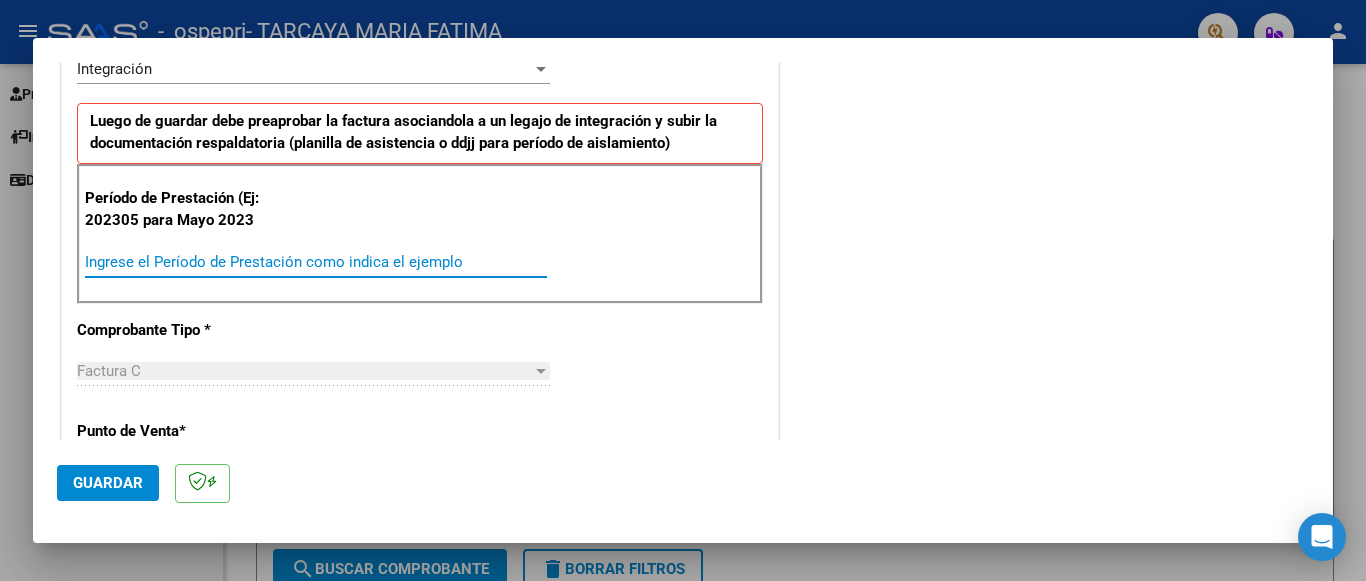 click on "Ingrese el Período de Prestación como indica el ejemplo" at bounding box center (316, 262) 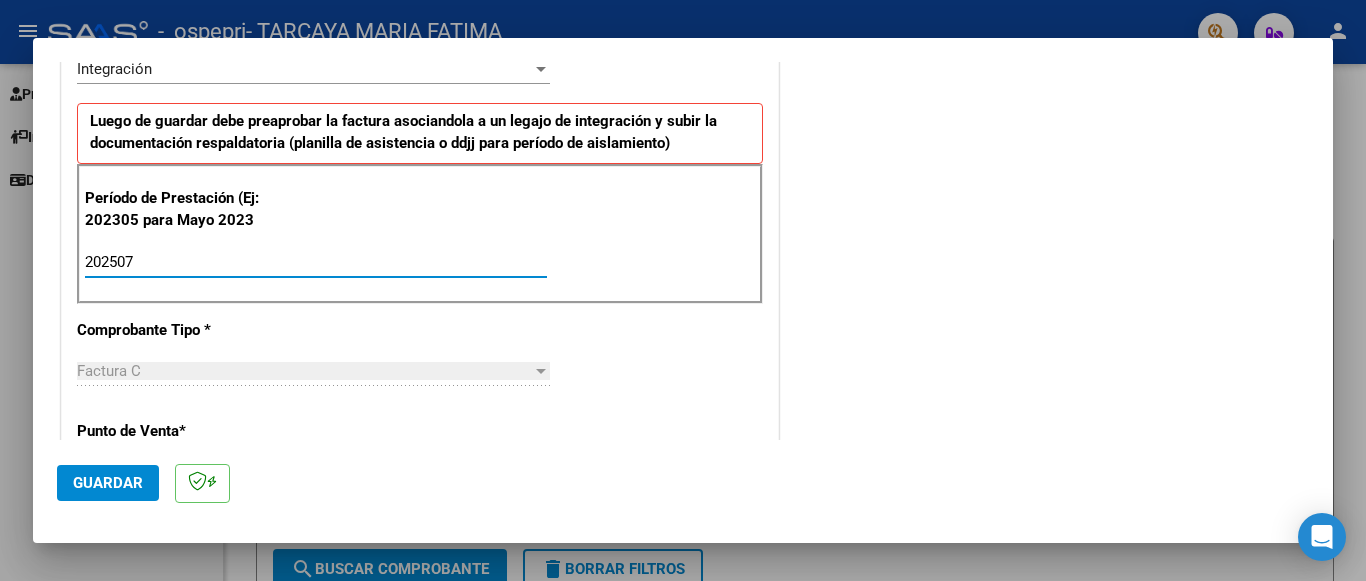 type on "202507" 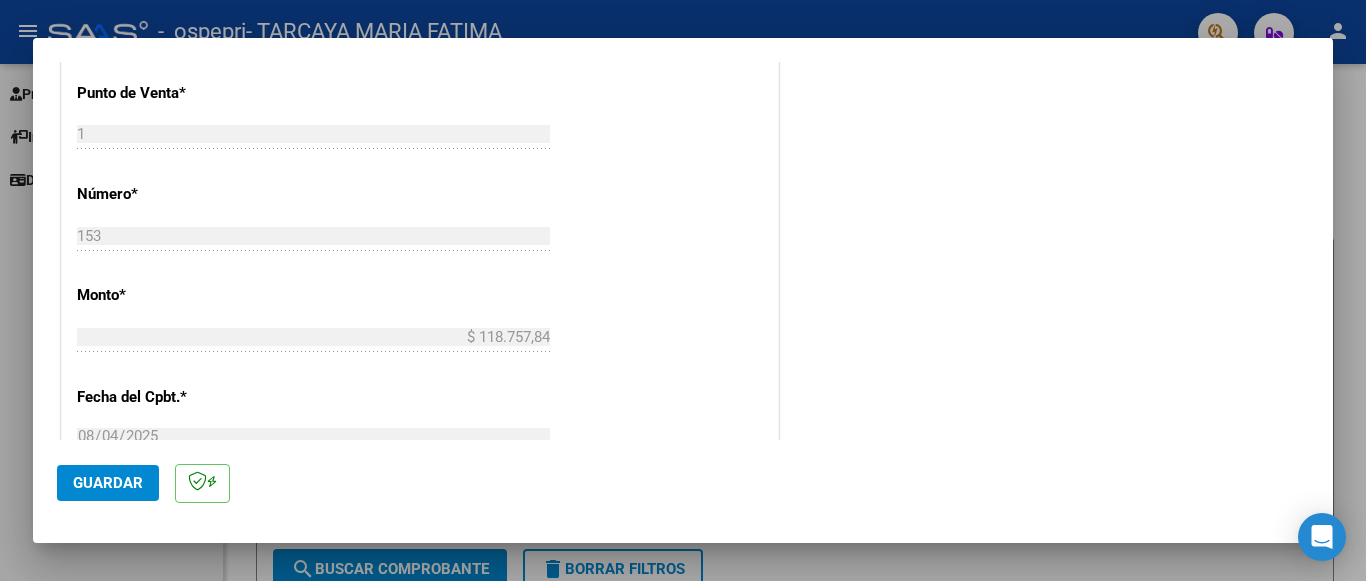 scroll, scrollTop: 1345, scrollLeft: 0, axis: vertical 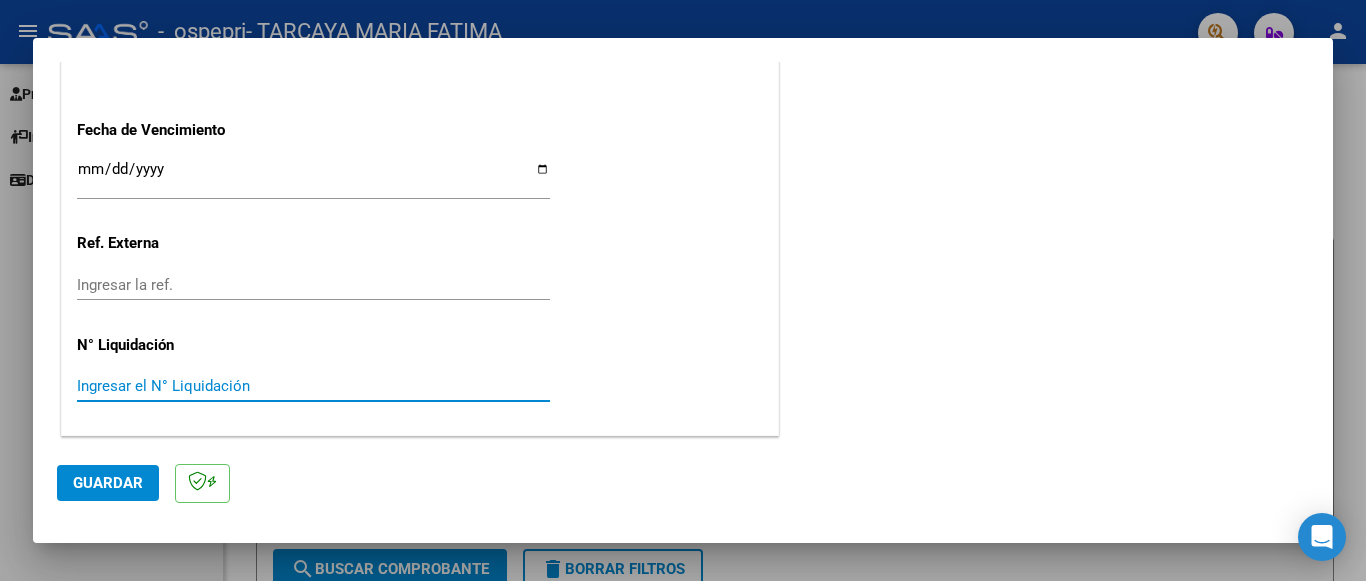 click on "Ingresar el N° Liquidación" at bounding box center (313, 386) 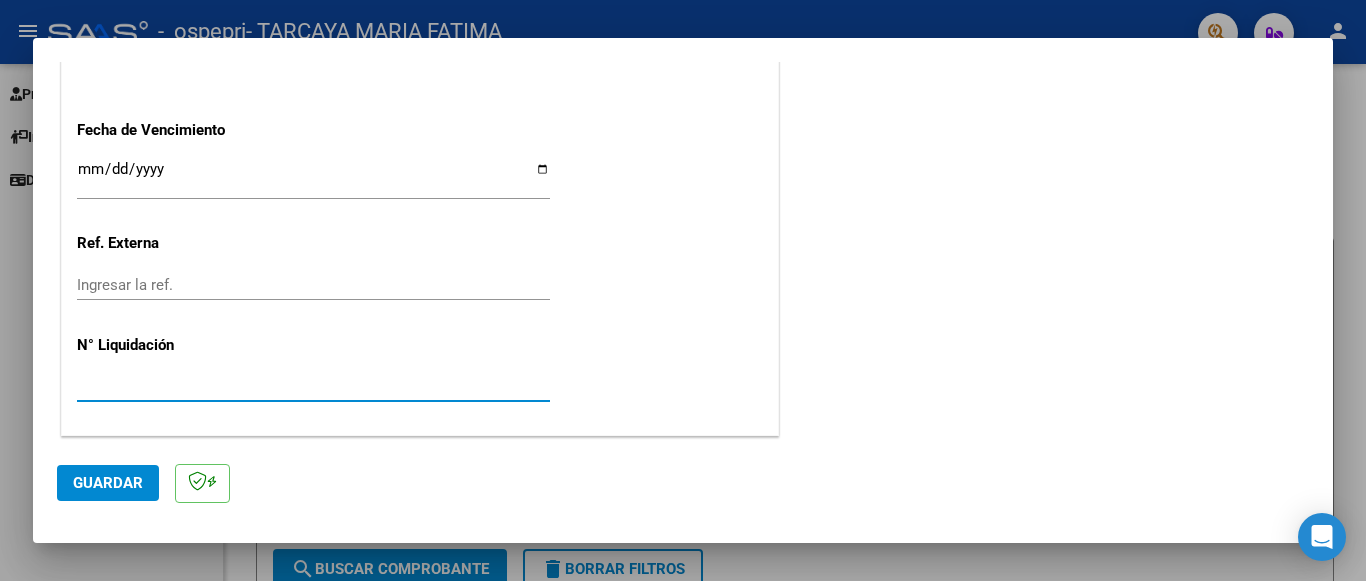 type on "[NUMBER]" 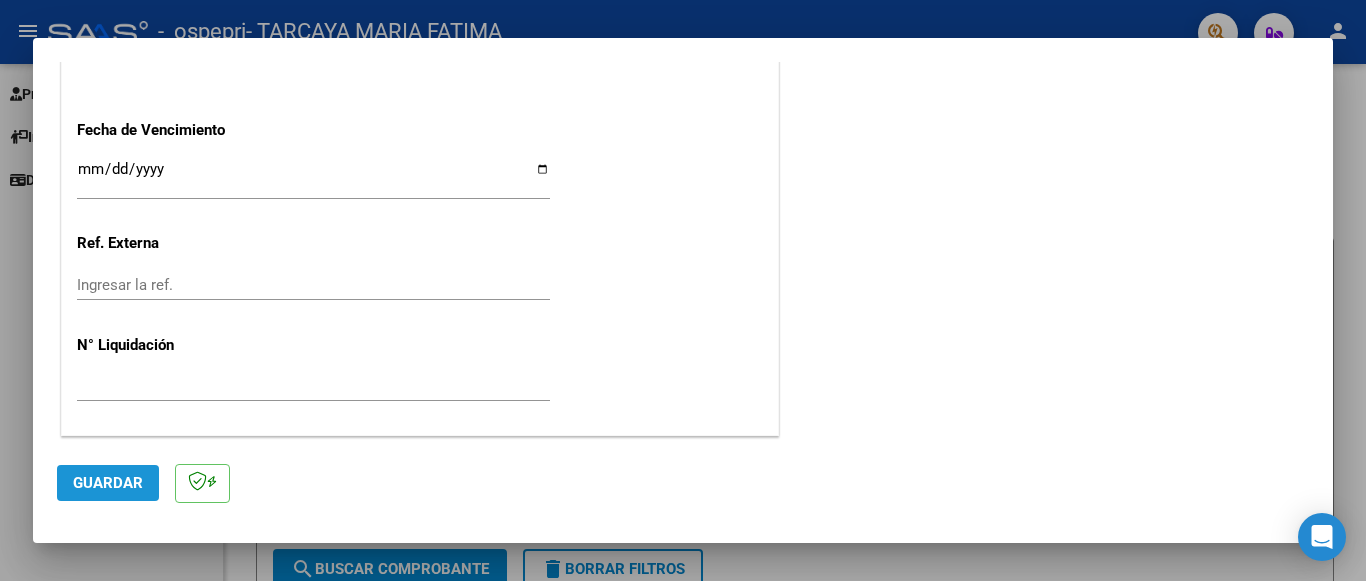click on "Guardar" 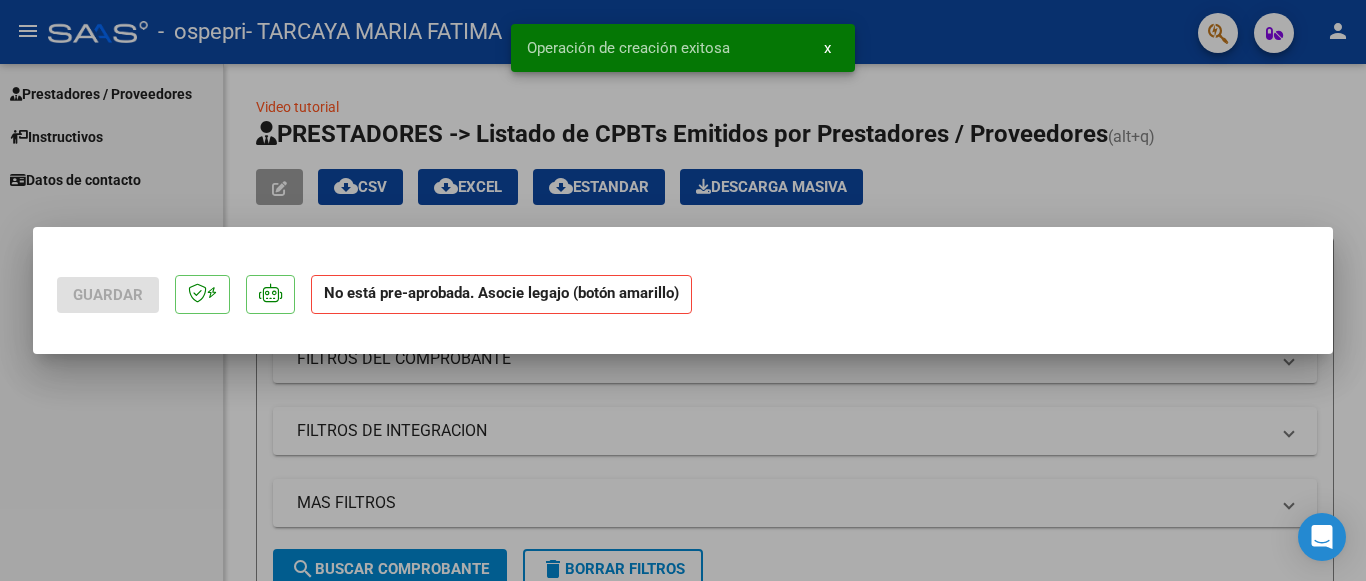 scroll, scrollTop: 0, scrollLeft: 0, axis: both 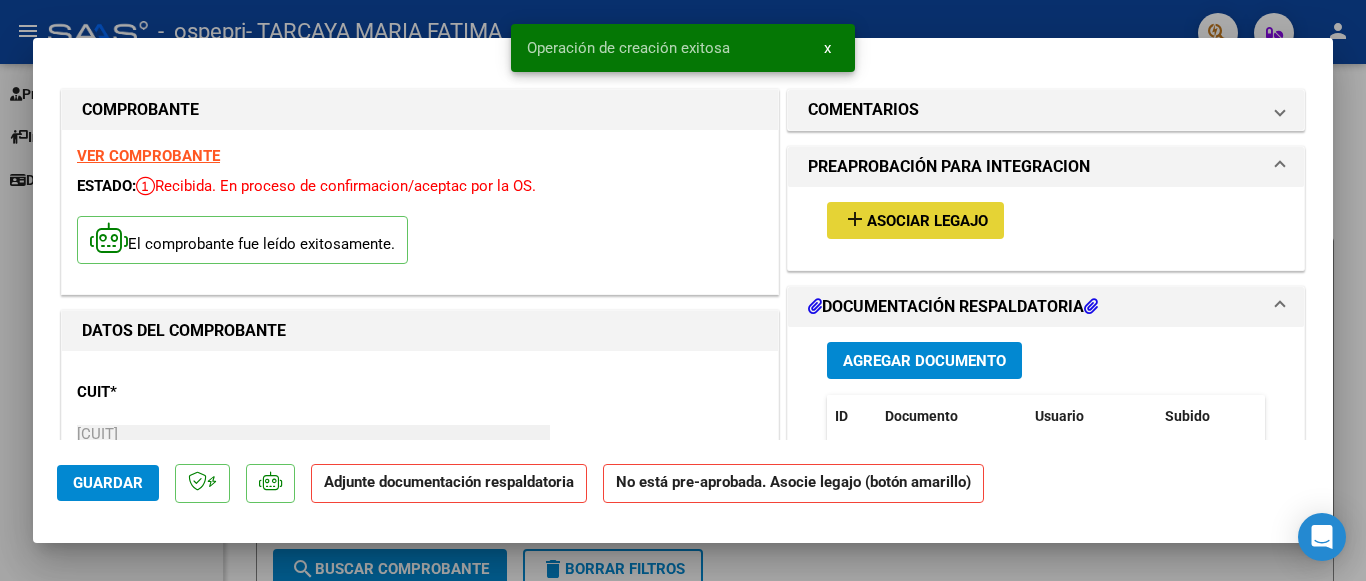 click on "Asociar Legajo" at bounding box center [927, 221] 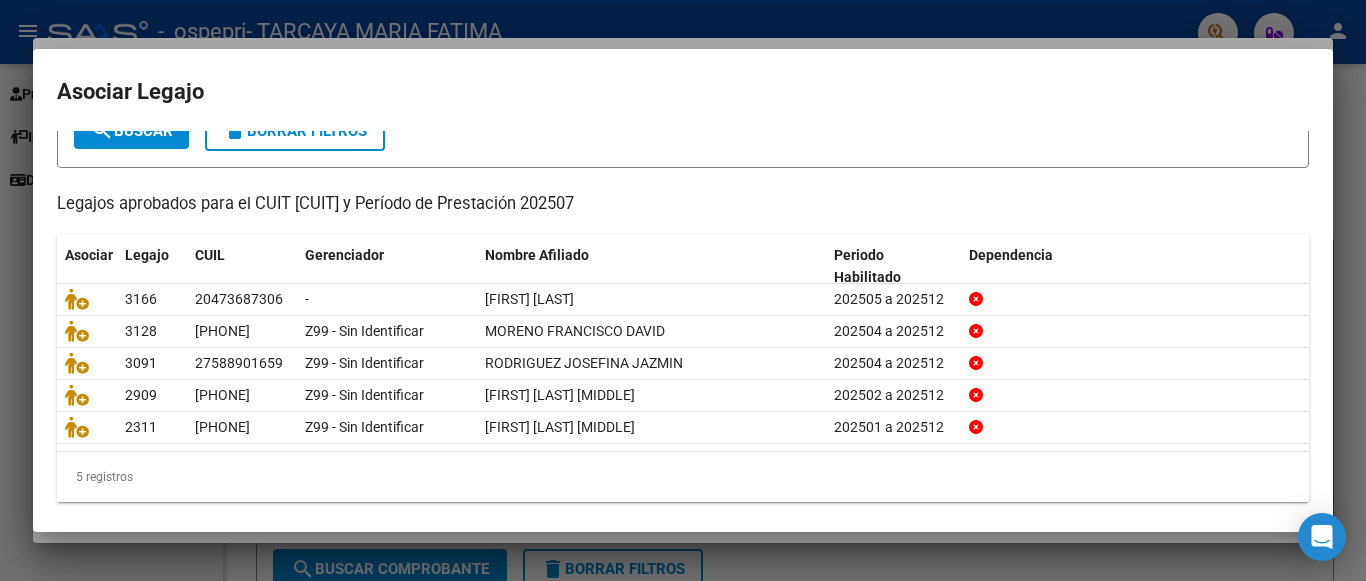 scroll, scrollTop: 148, scrollLeft: 0, axis: vertical 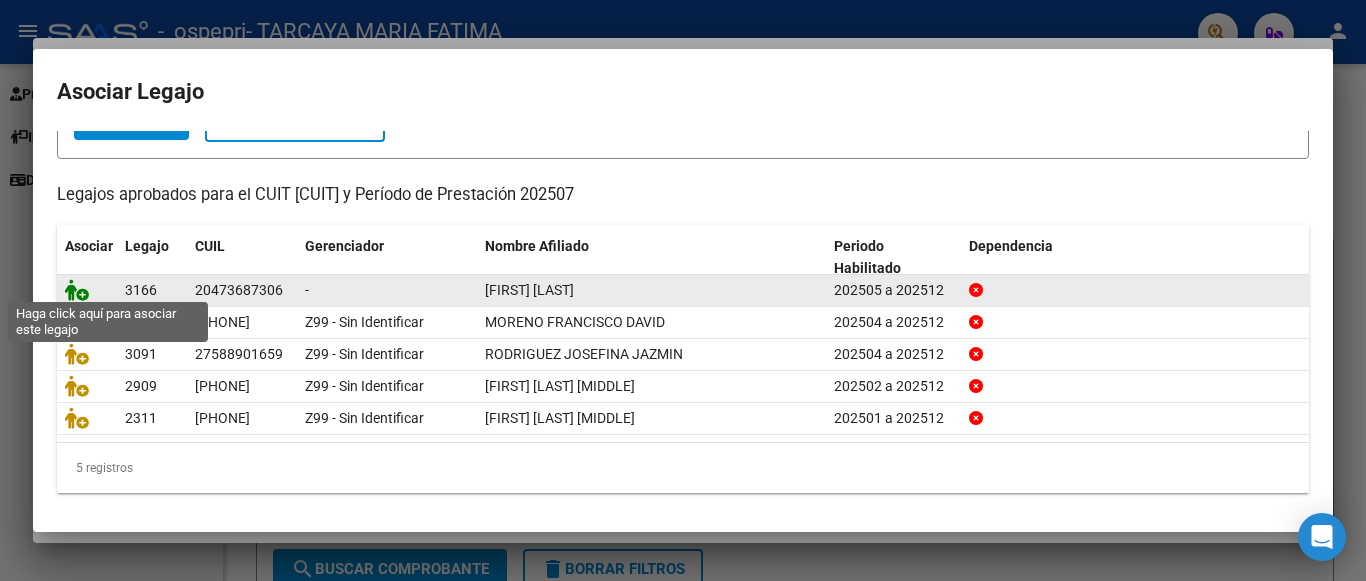 click 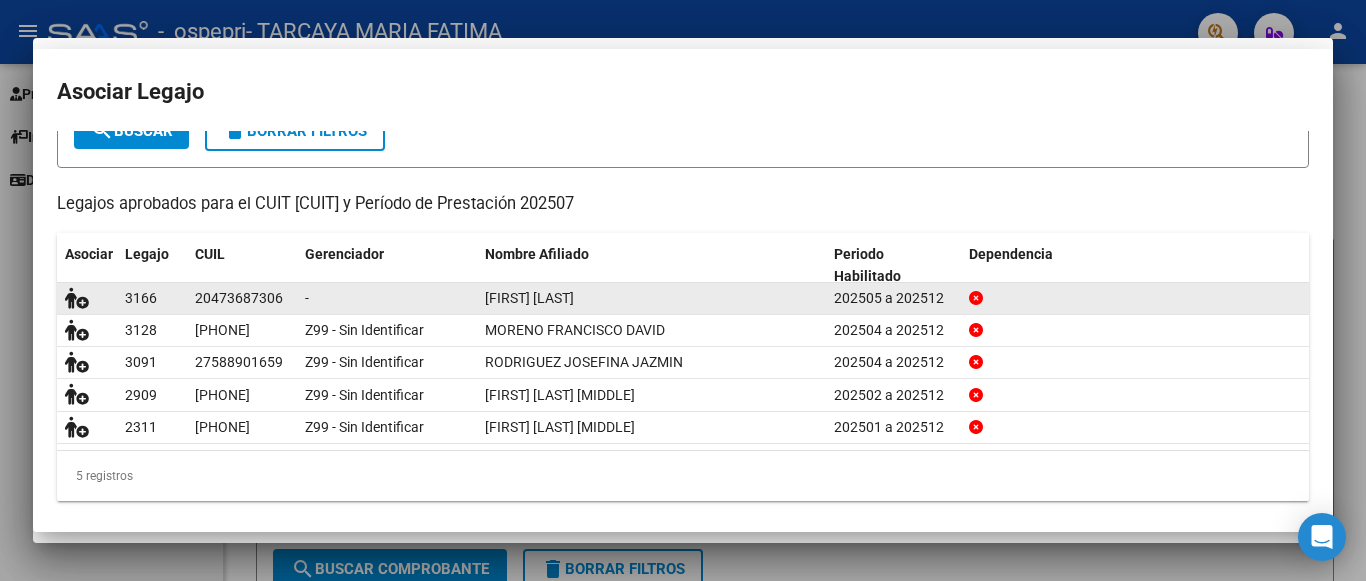 scroll, scrollTop: 0, scrollLeft: 0, axis: both 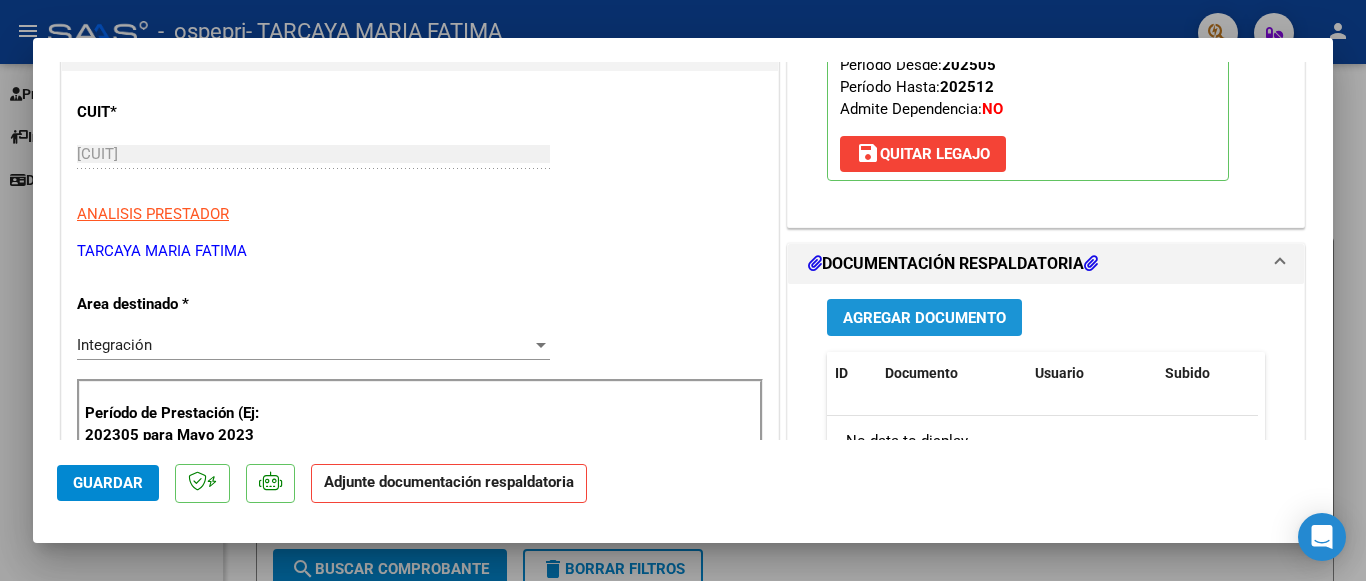 click on "Agregar Documento" at bounding box center [924, 318] 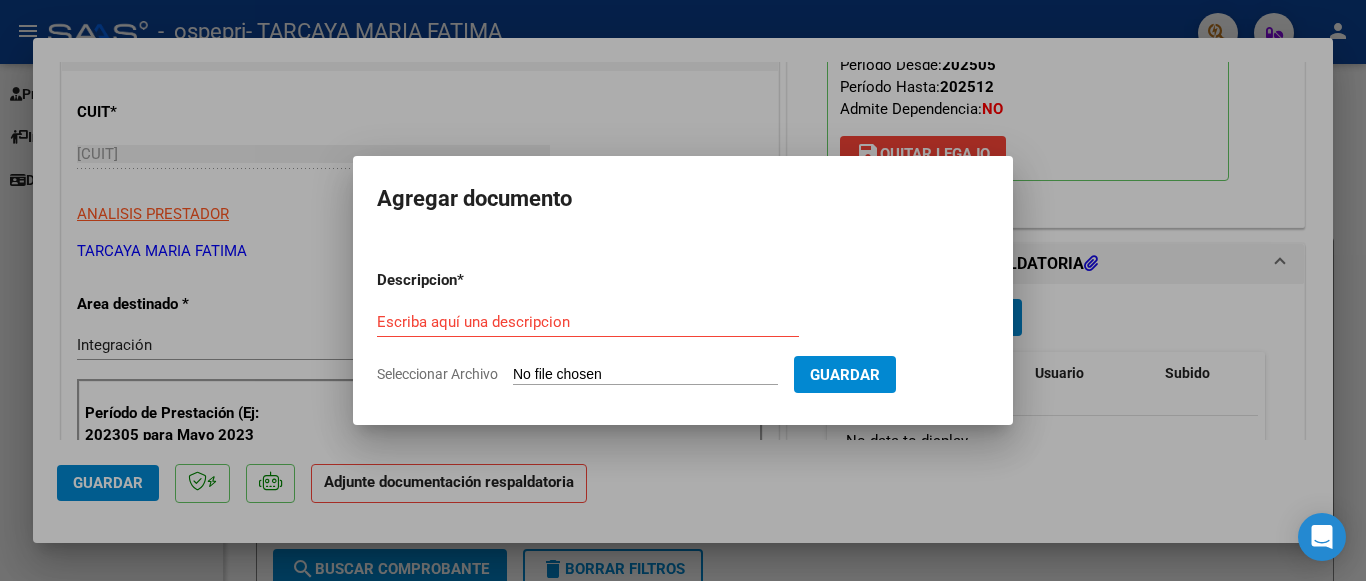 click on "Seleccionar Archivo" at bounding box center (645, 375) 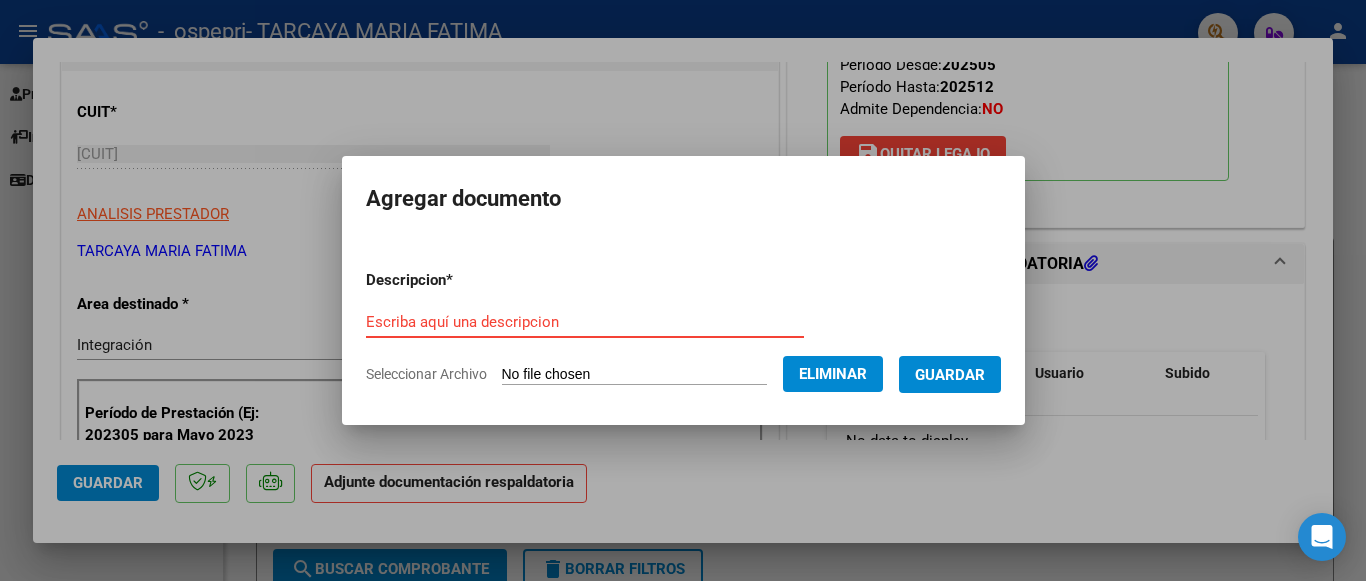 click on "Descripcion  *   Escriba aquí una descripcion  Seleccionar Archivo Eliminar Guardar" at bounding box center [683, 327] 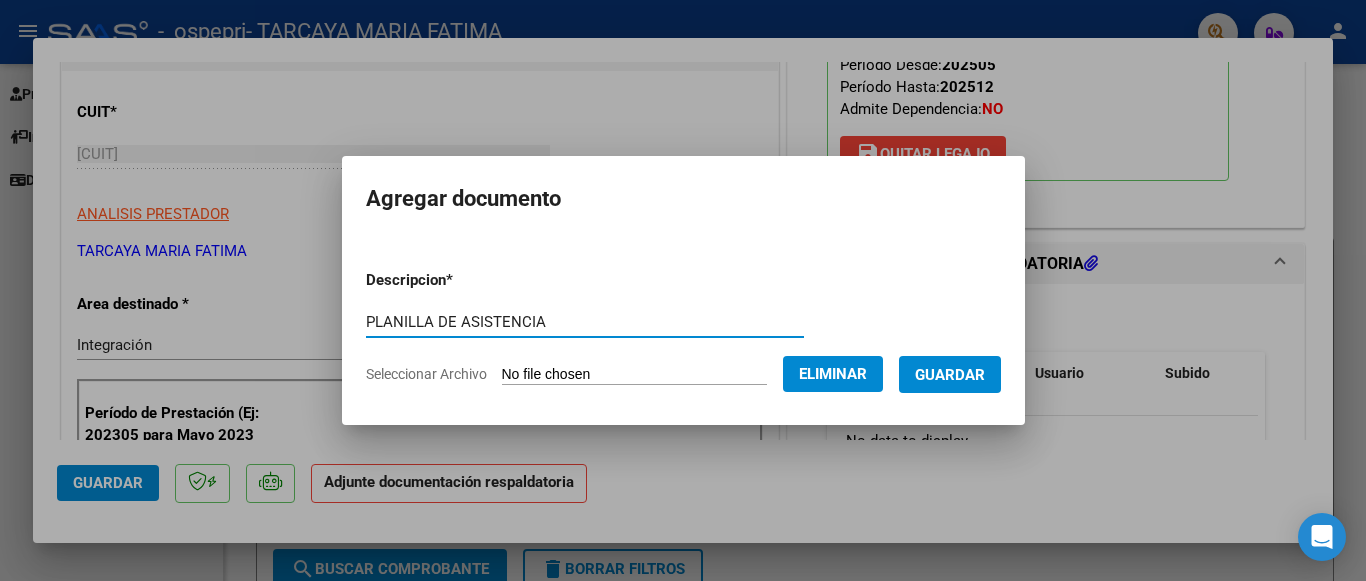 type on "PLANILLA DE ASISTENCIA" 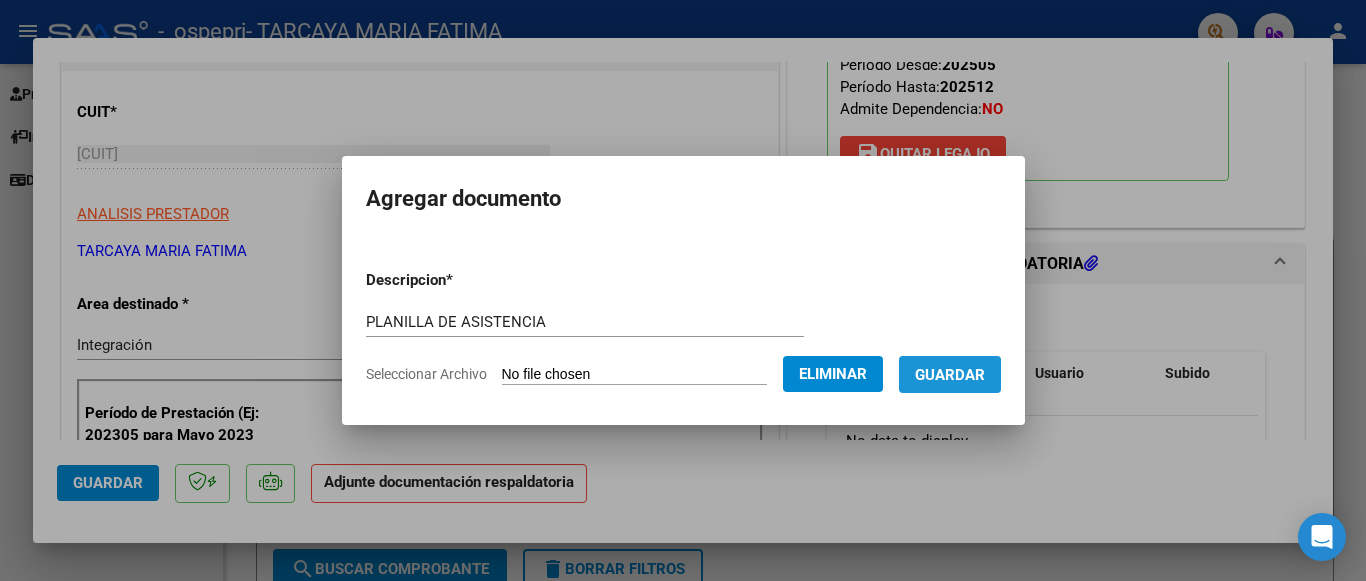 click on "Guardar" at bounding box center [950, 375] 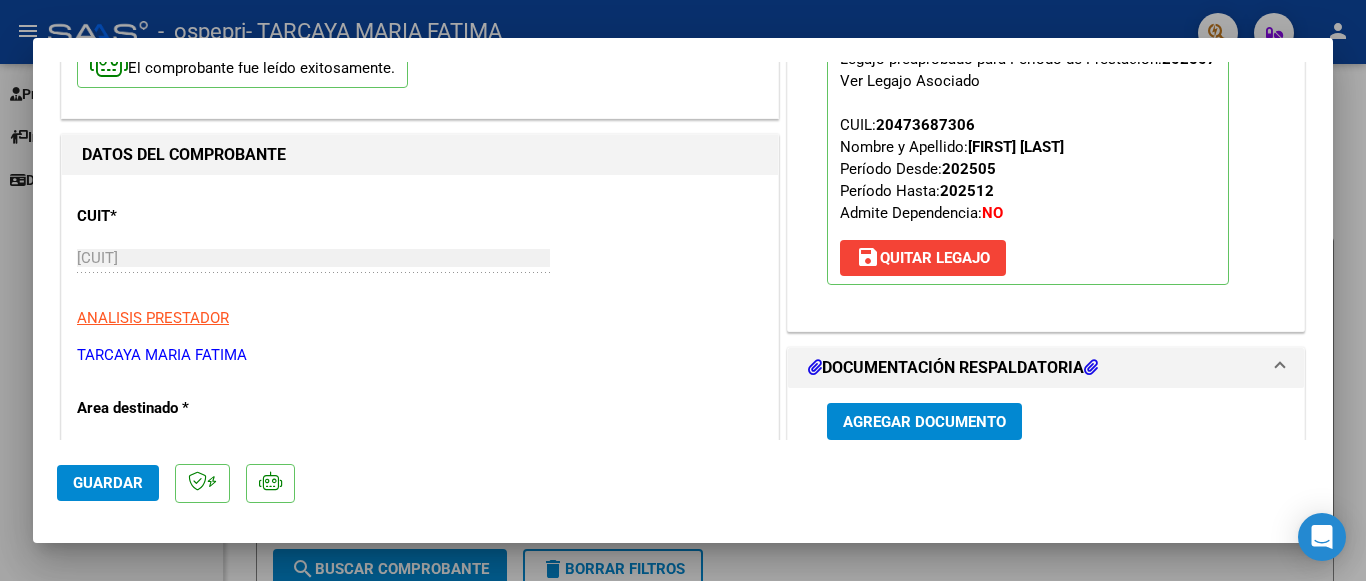 scroll, scrollTop: 0, scrollLeft: 0, axis: both 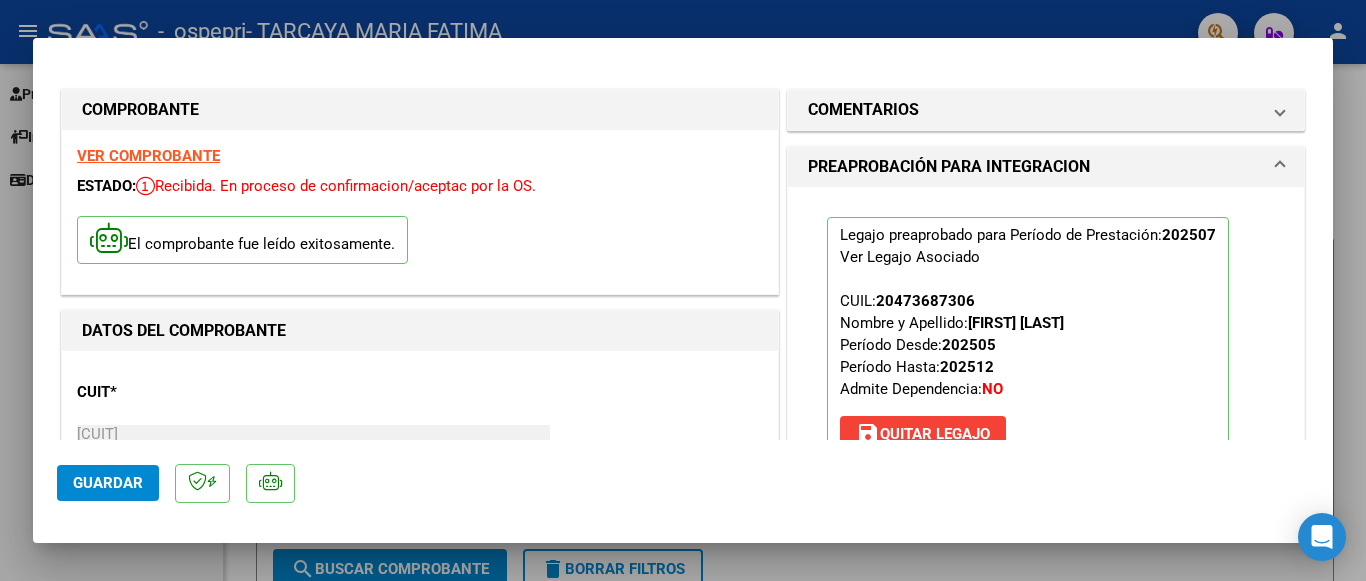 click at bounding box center (683, 290) 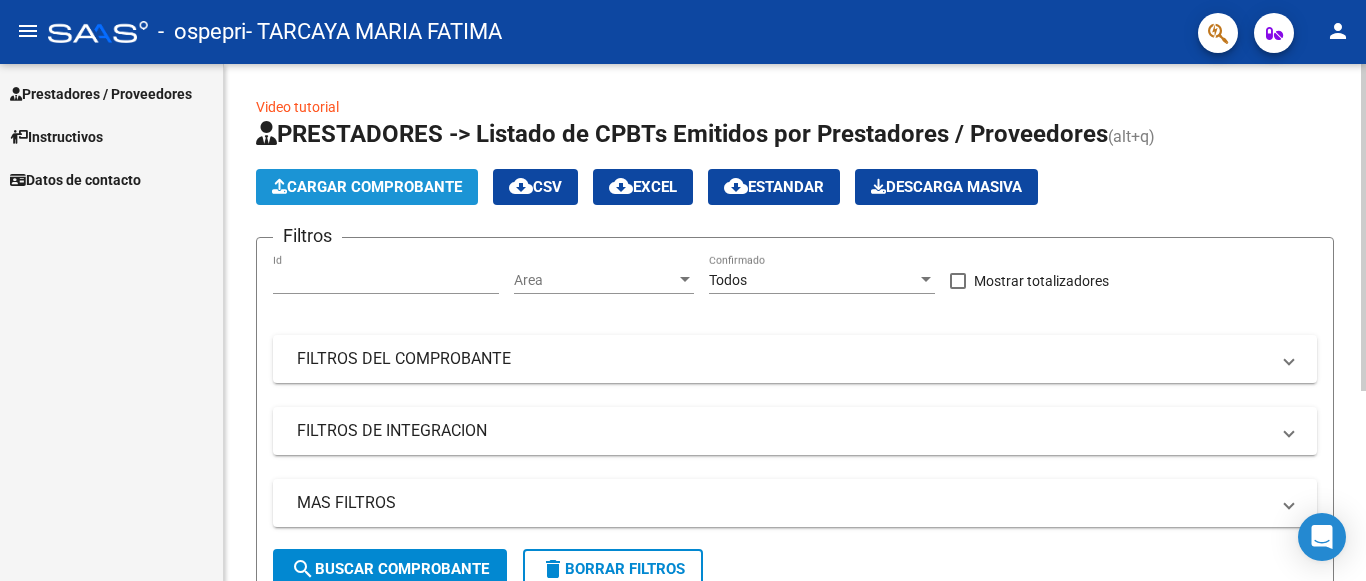 click on "Cargar Comprobante" 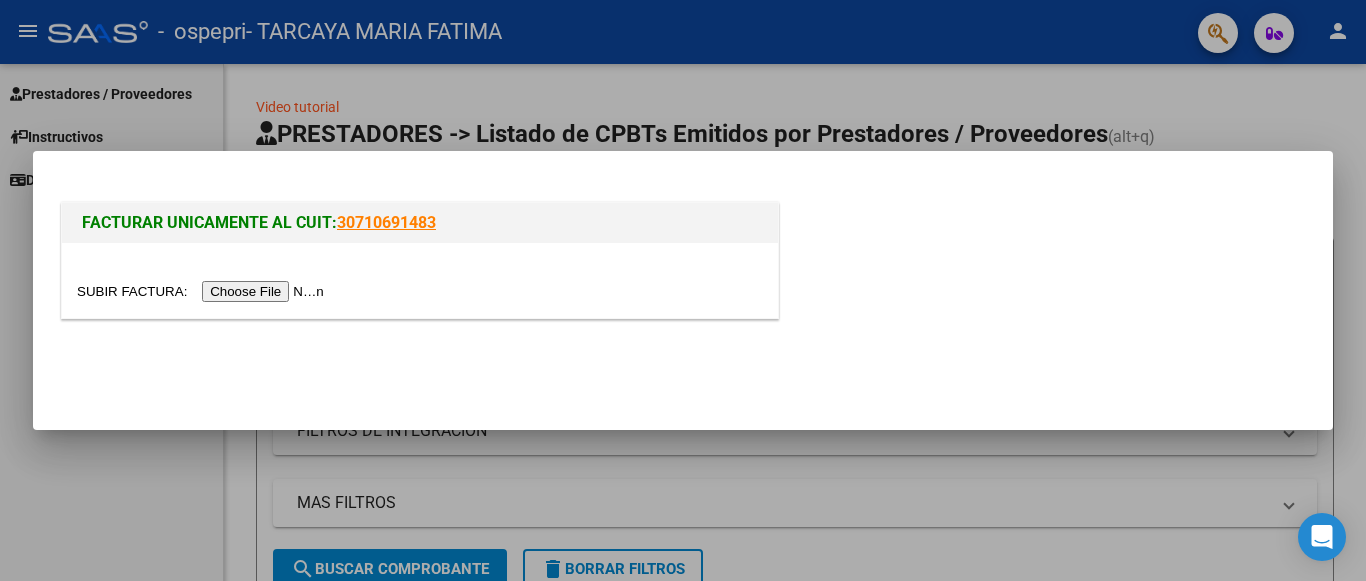 click at bounding box center [683, 290] 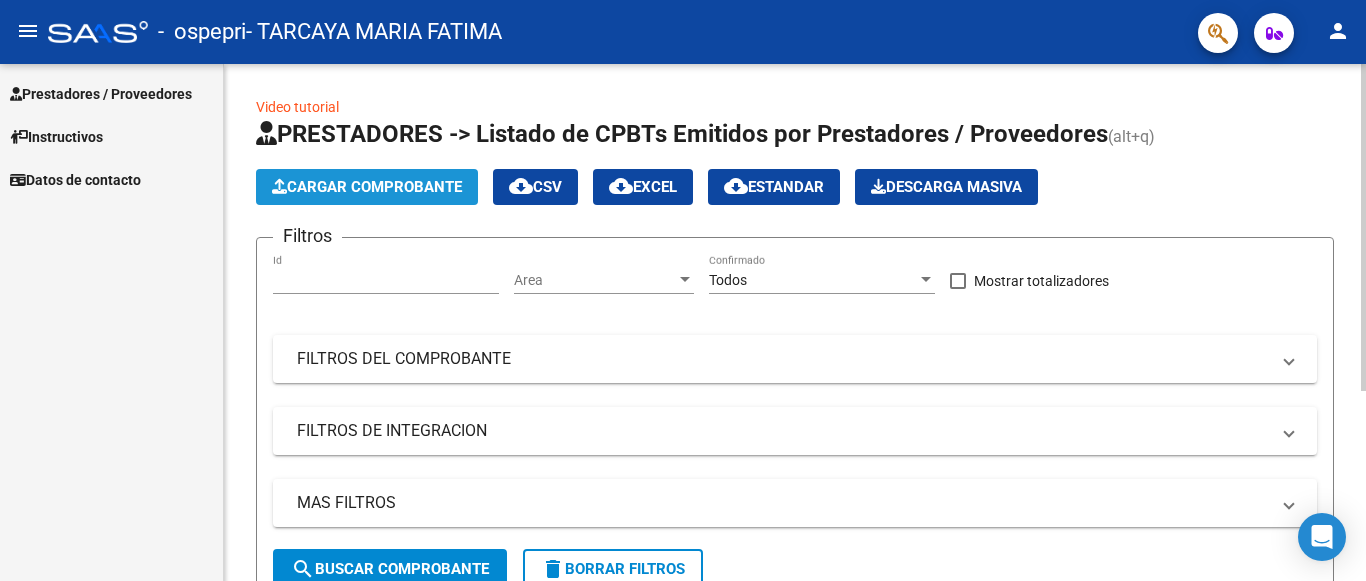 click on "Cargar Comprobante" 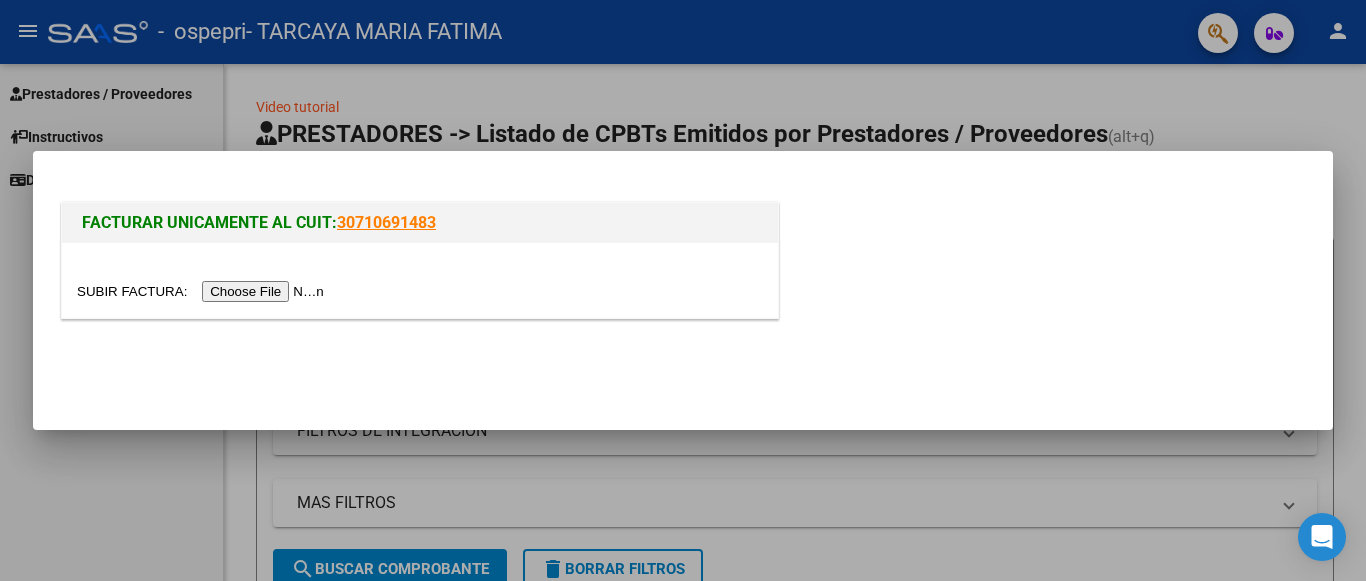 click at bounding box center [203, 291] 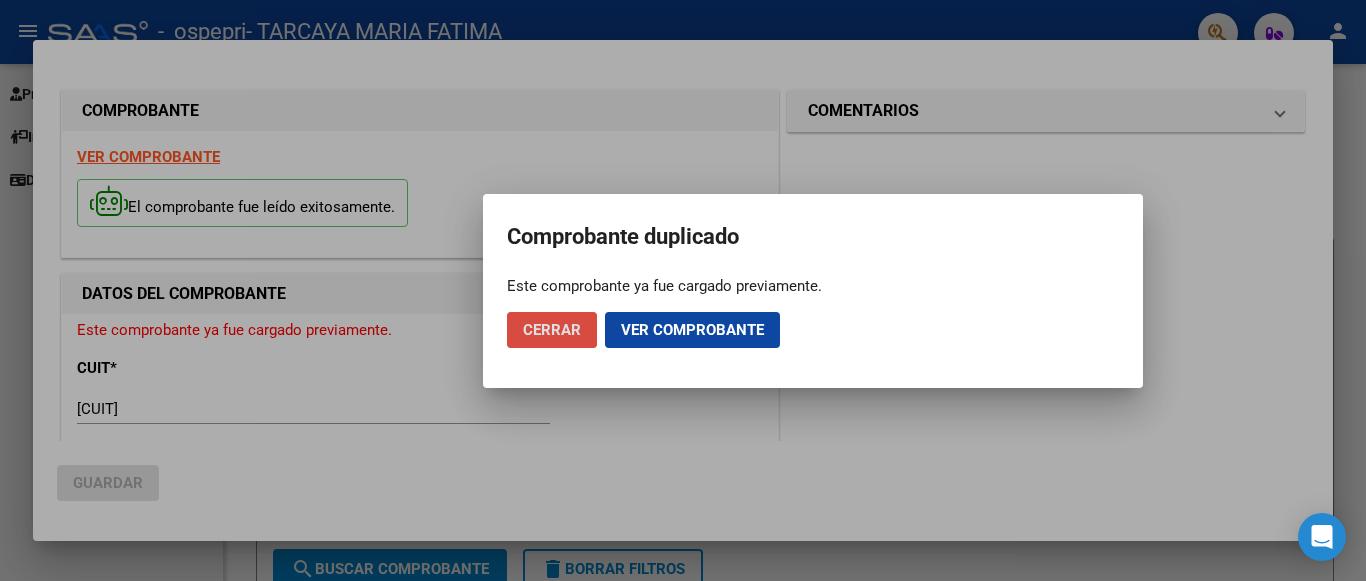 click on "Cerrar" 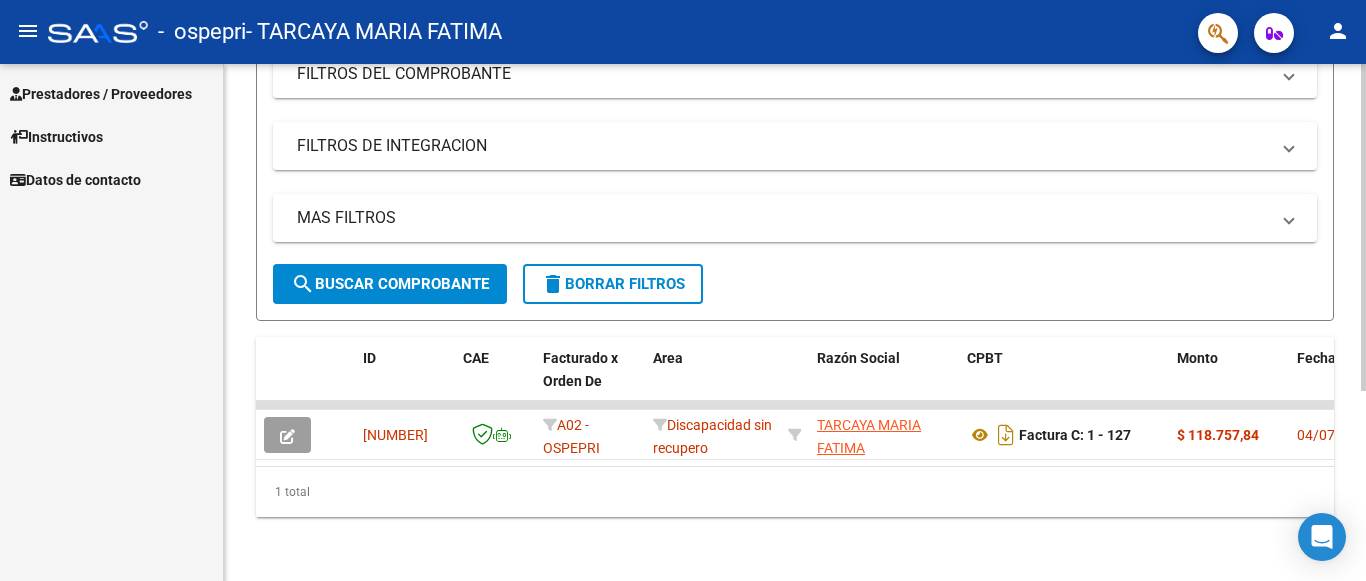 scroll, scrollTop: 301, scrollLeft: 0, axis: vertical 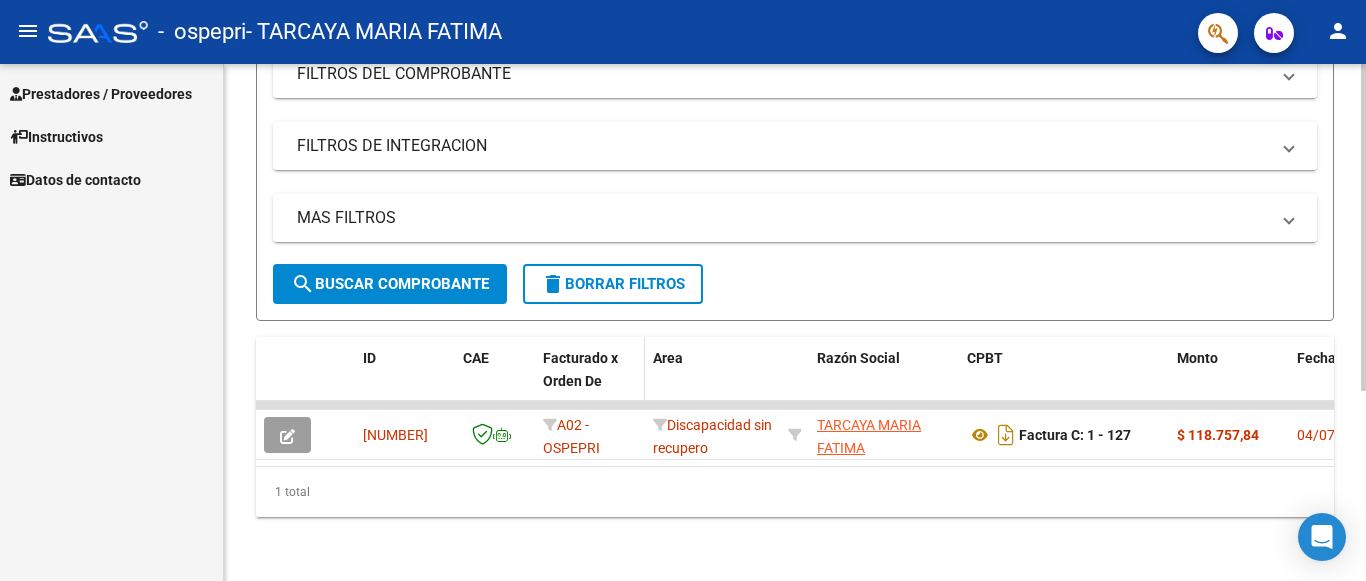 click on "Facturado x Orden De" 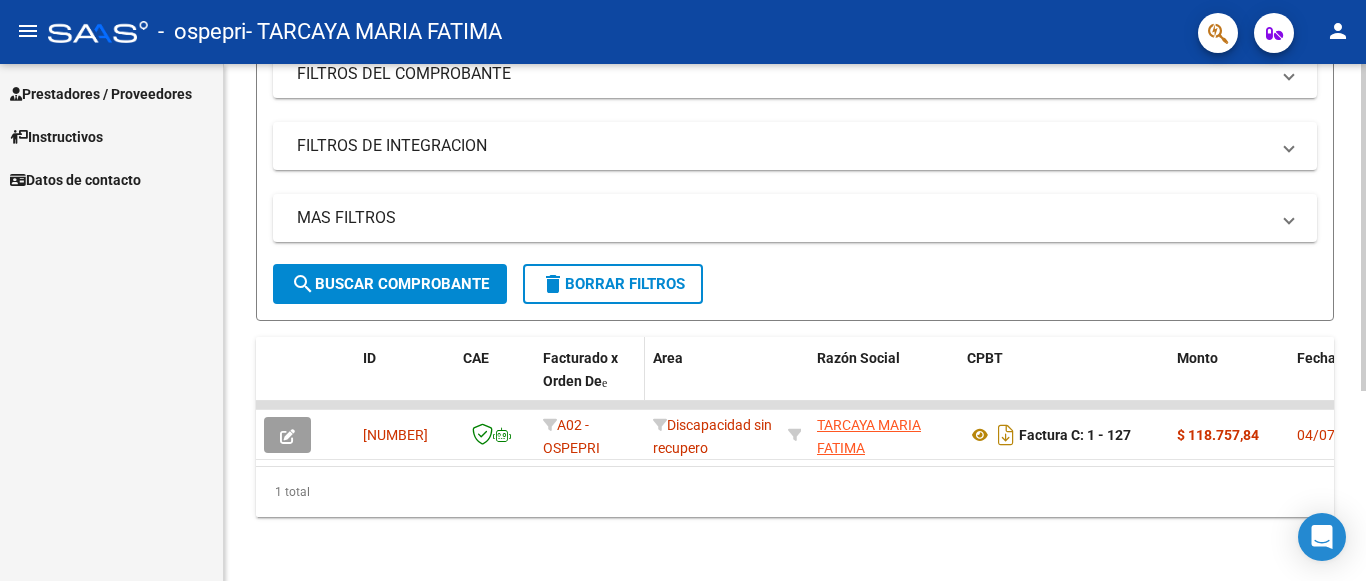 click 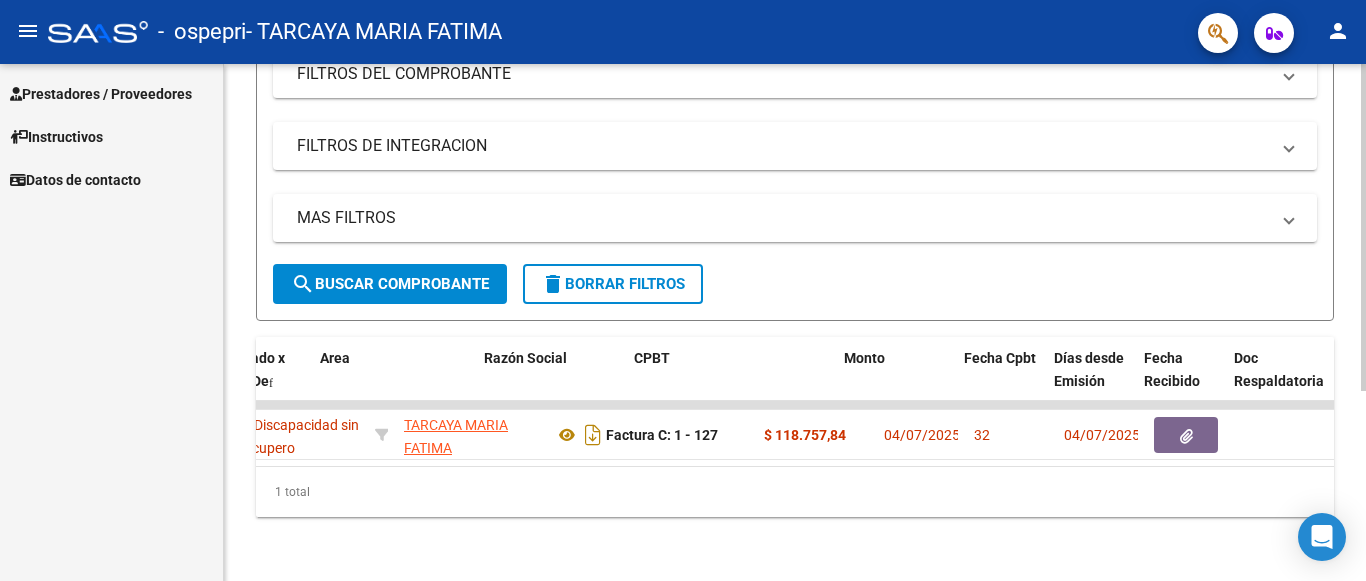 scroll, scrollTop: 0, scrollLeft: 426, axis: horizontal 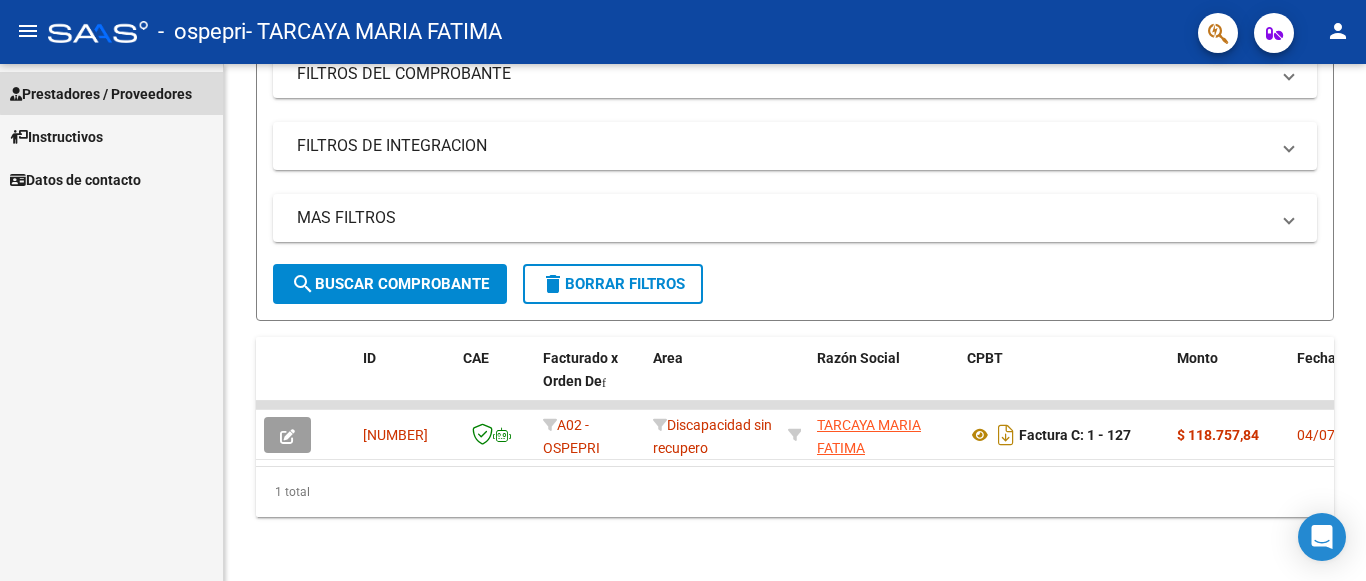 click on "Prestadores / Proveedores" at bounding box center (101, 94) 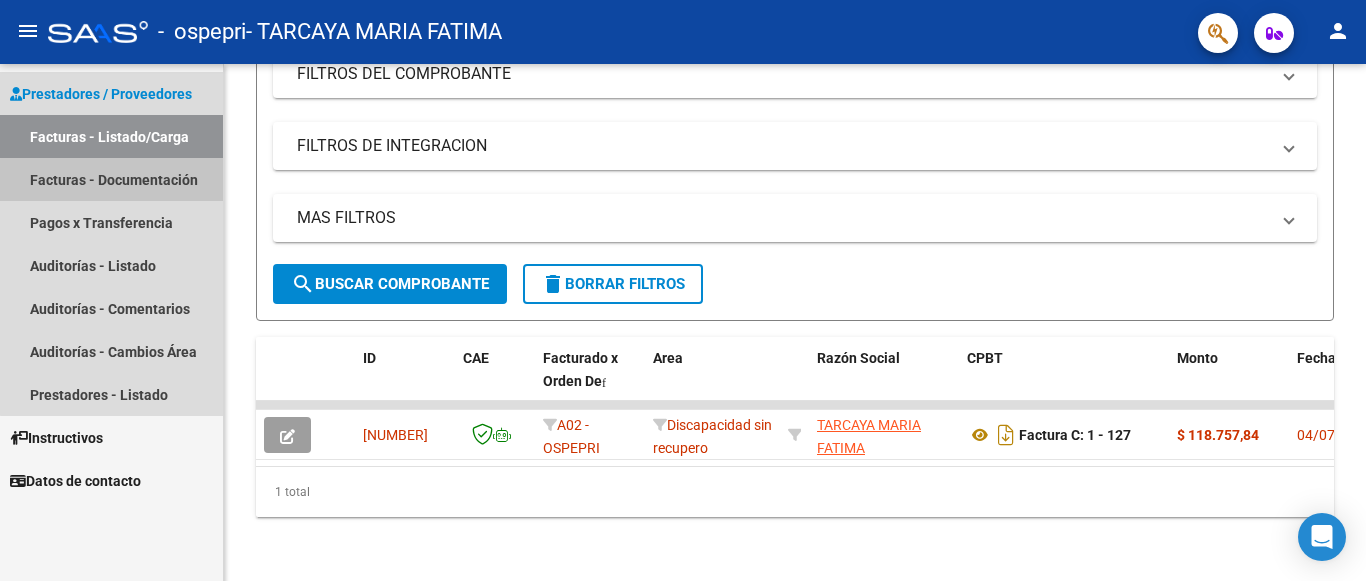 click on "Facturas - Documentación" at bounding box center [111, 179] 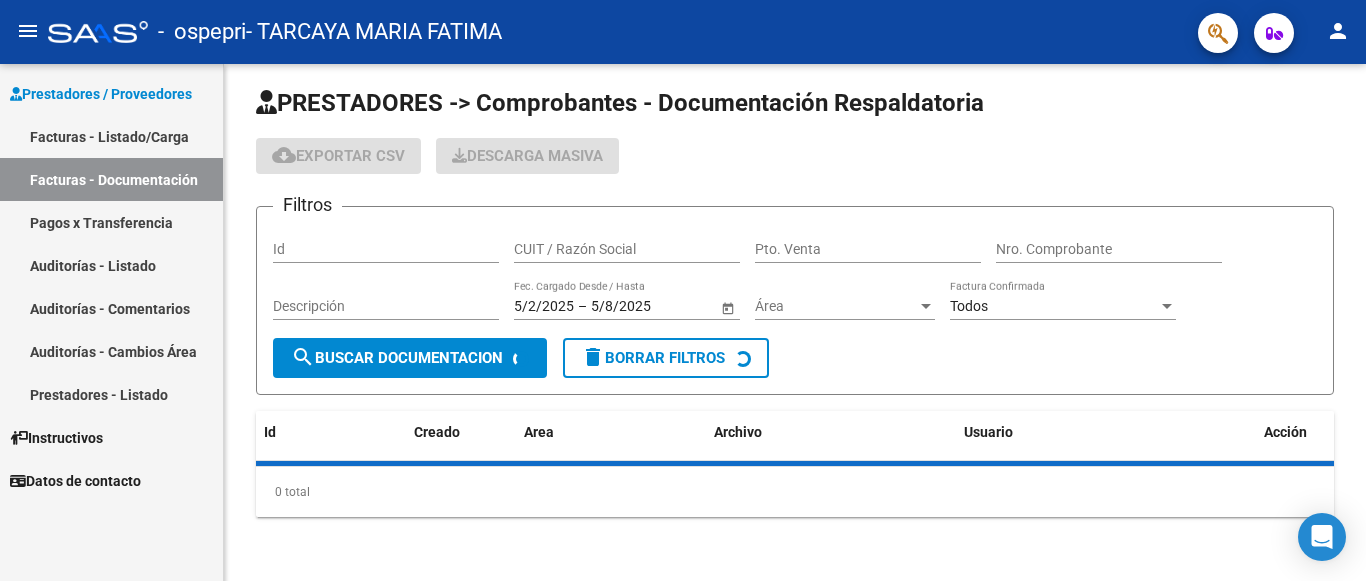 scroll, scrollTop: 0, scrollLeft: 0, axis: both 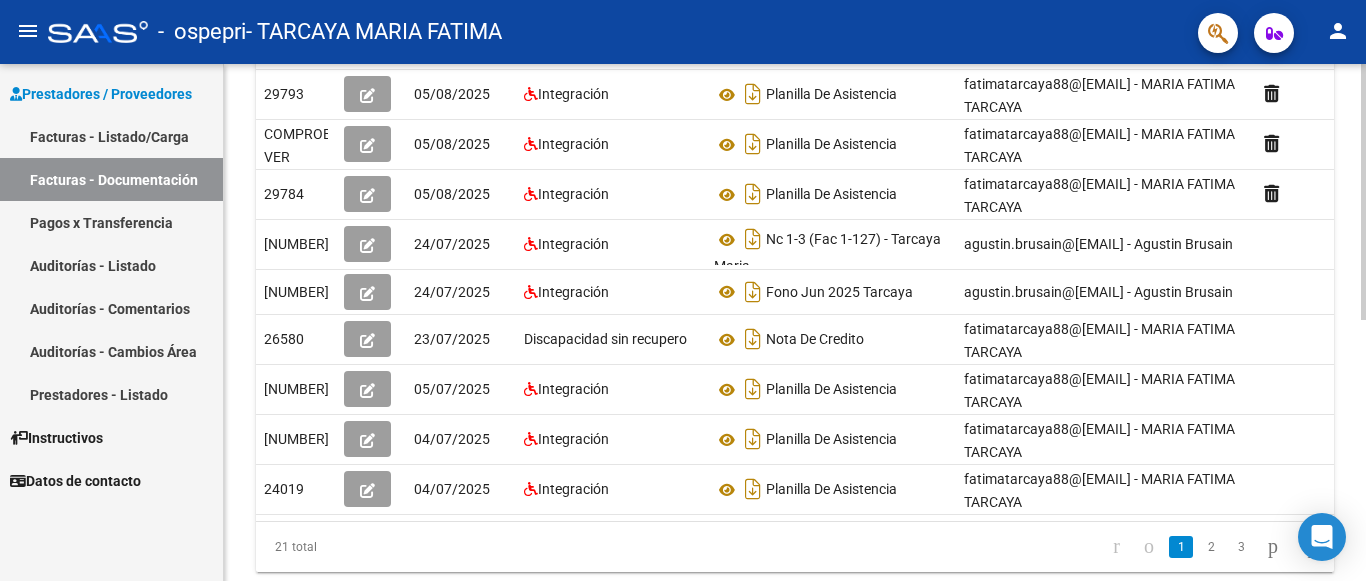 click 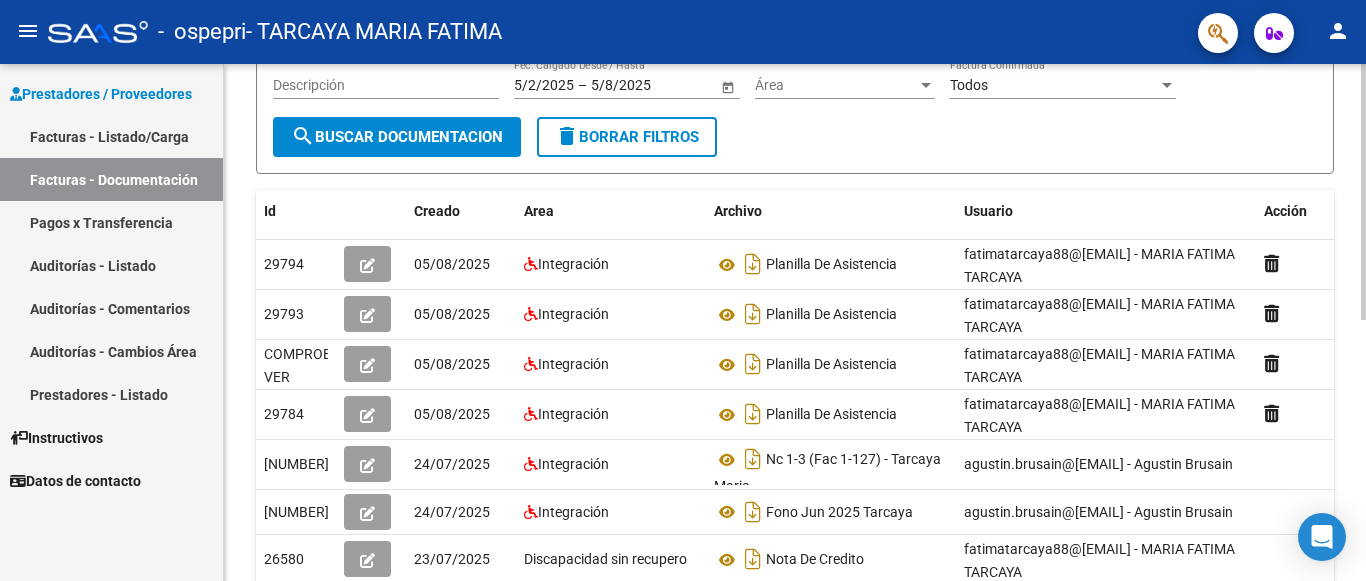 scroll, scrollTop: 232, scrollLeft: 0, axis: vertical 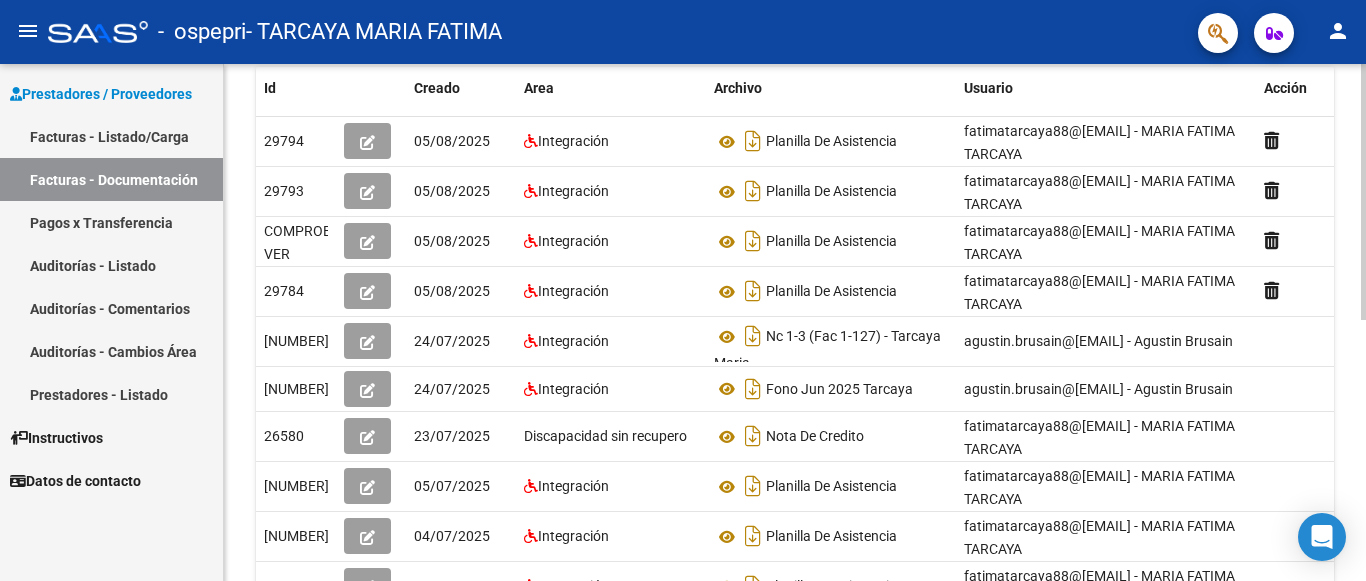 click 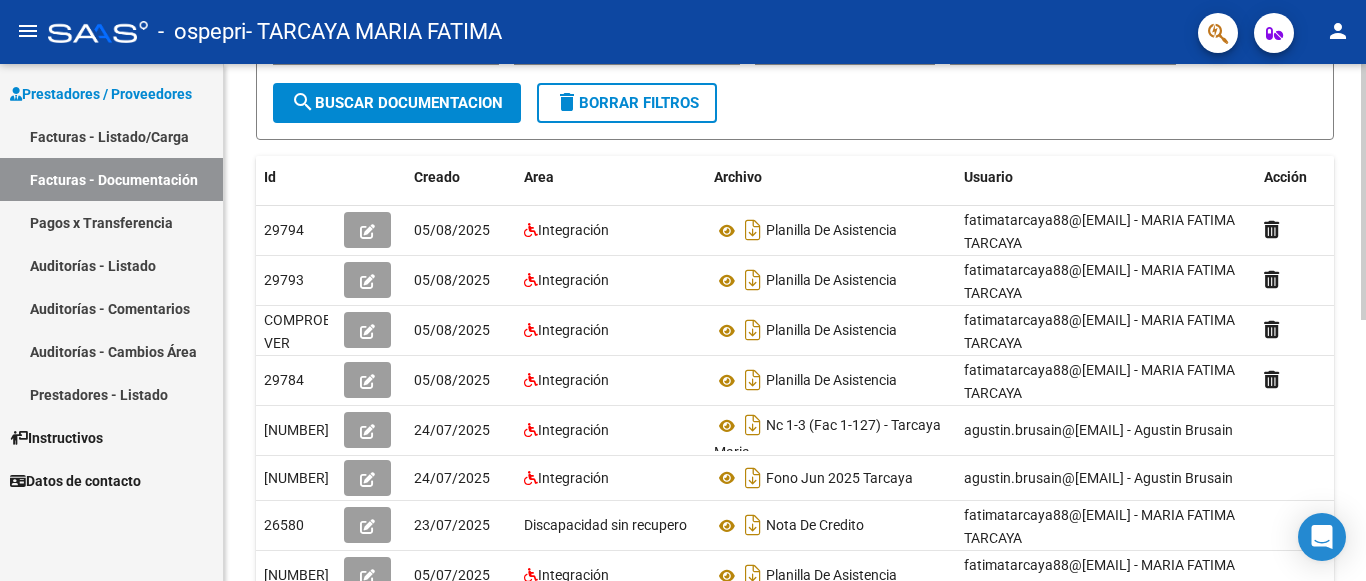 scroll, scrollTop: 0, scrollLeft: 0, axis: both 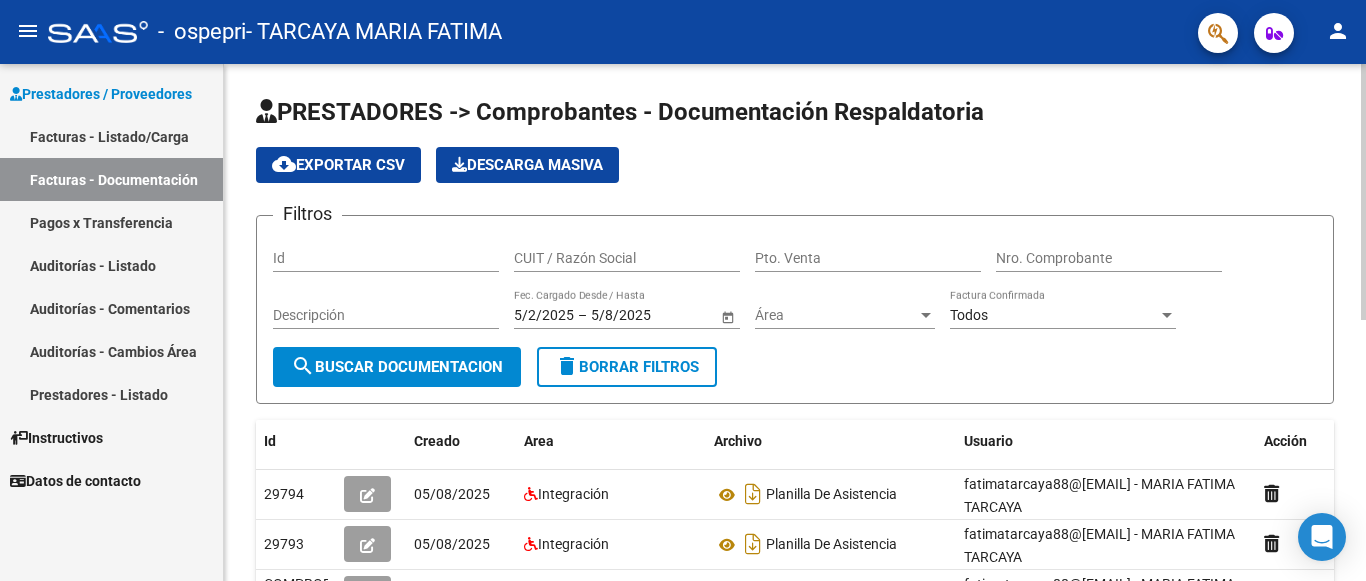 click 